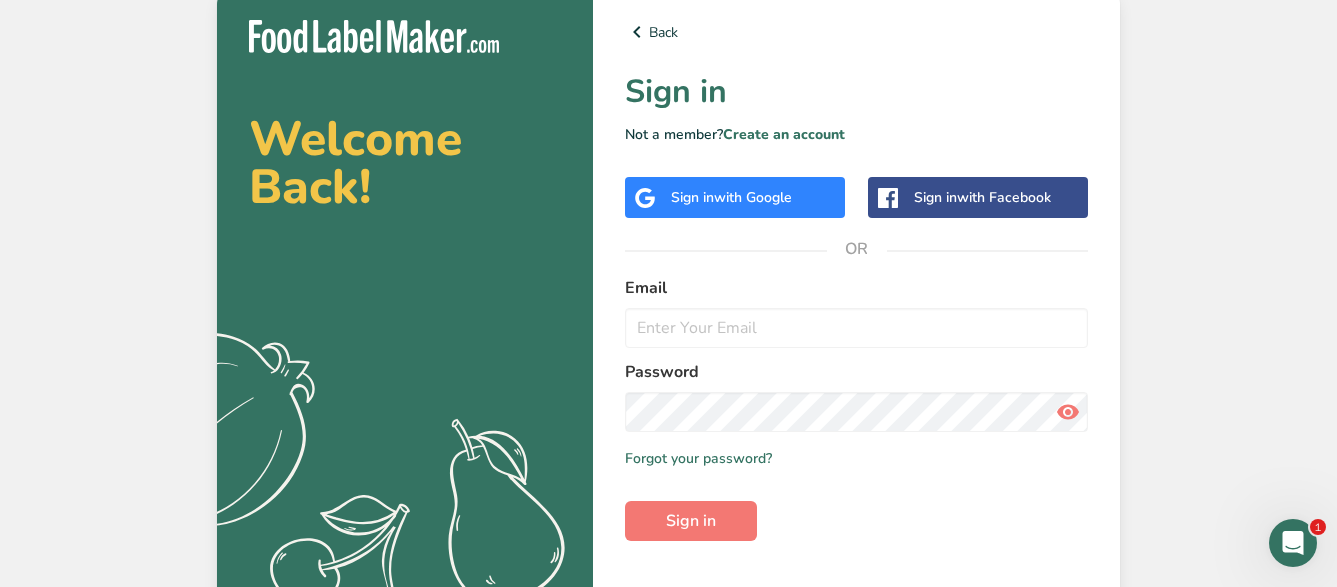 scroll, scrollTop: 0, scrollLeft: 0, axis: both 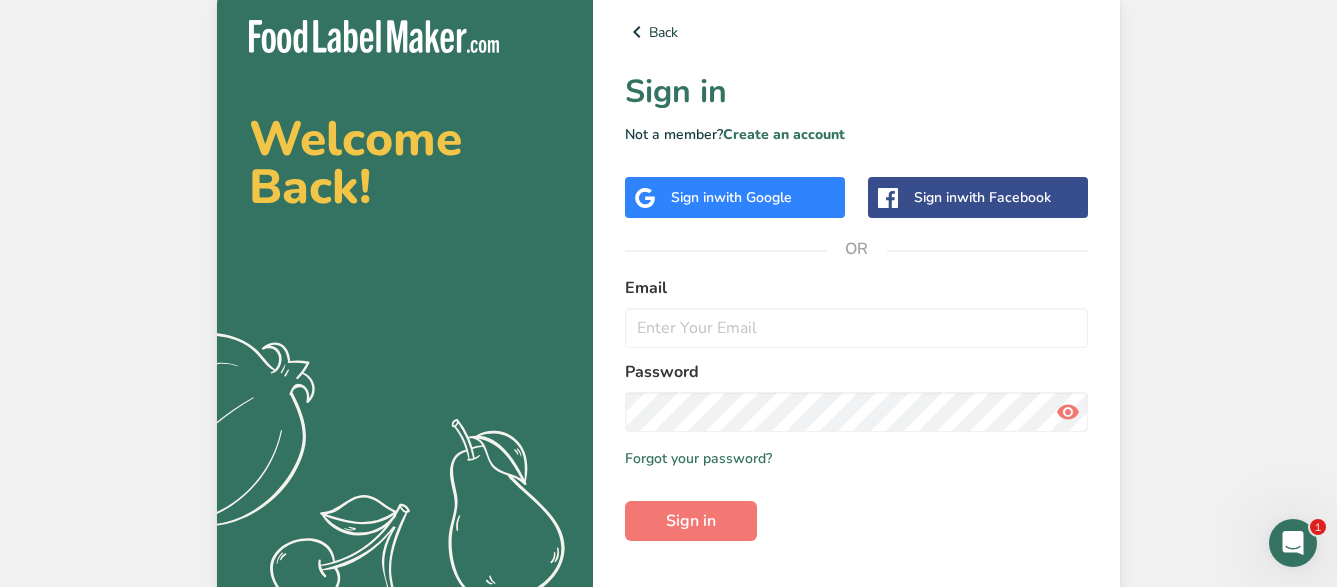 click on "Email" at bounding box center [856, 288] 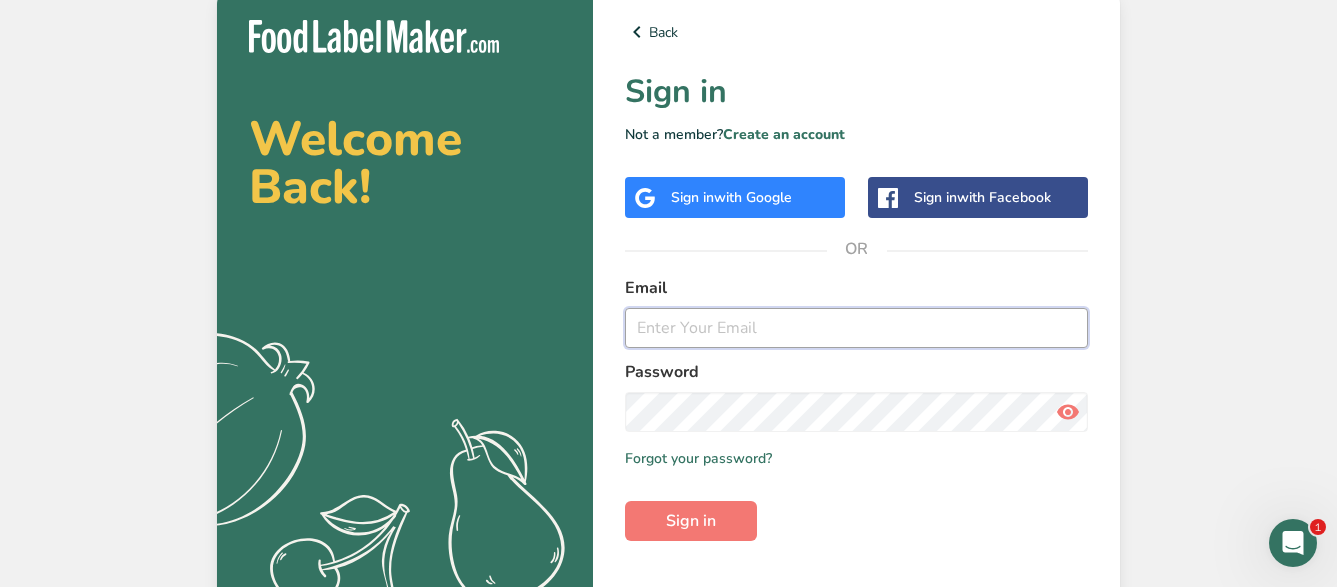 click at bounding box center (856, 328) 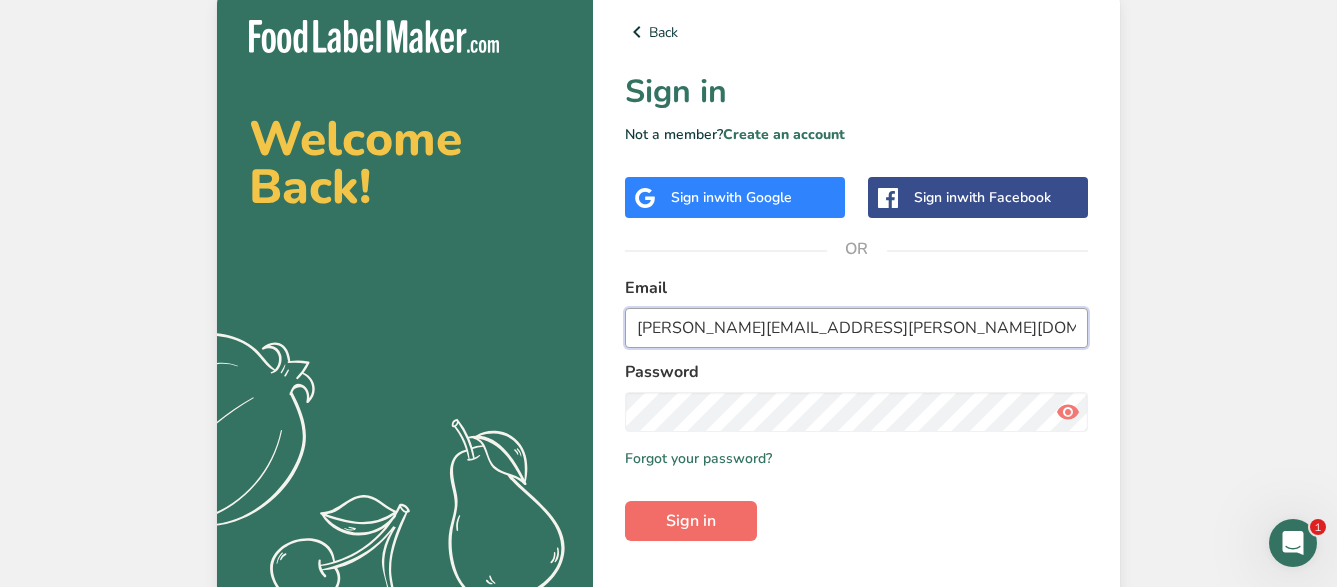 type on "[PERSON_NAME][EMAIL_ADDRESS][PERSON_NAME][DOMAIN_NAME]" 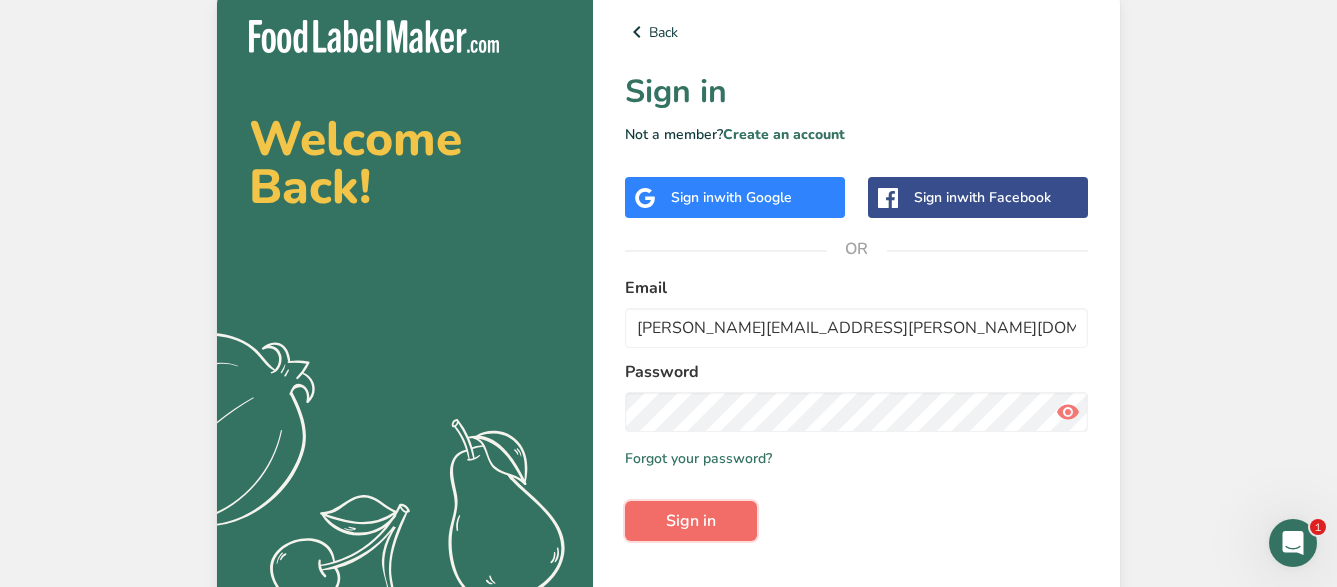 click on "Sign in" at bounding box center (691, 521) 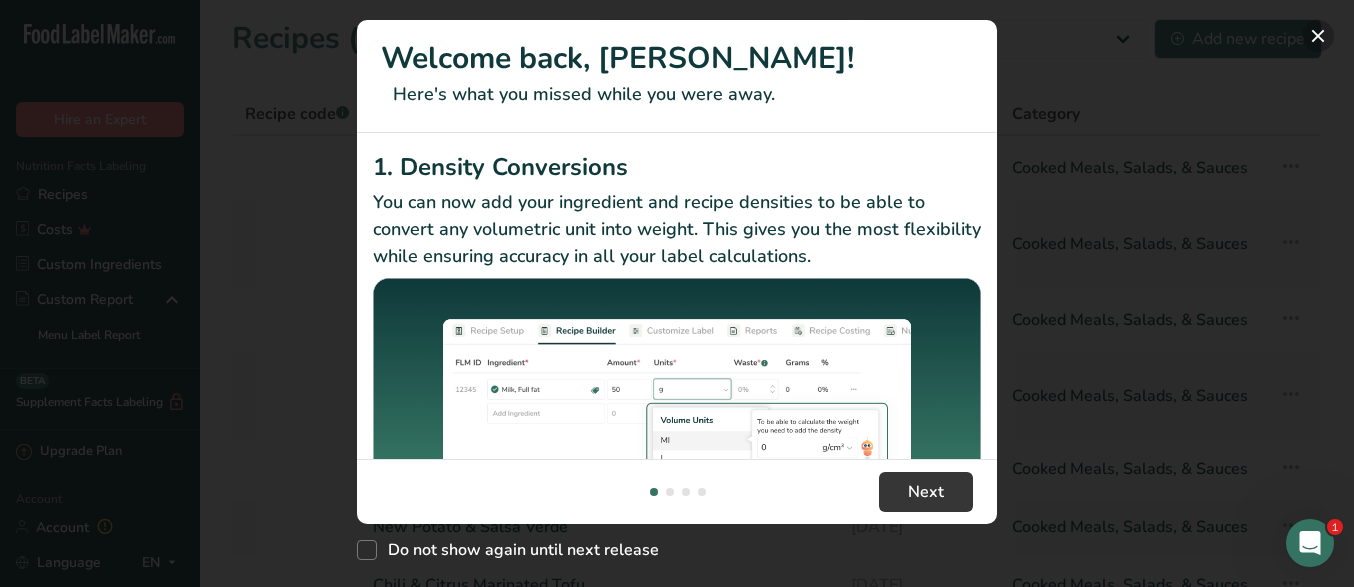 click at bounding box center [1318, 36] 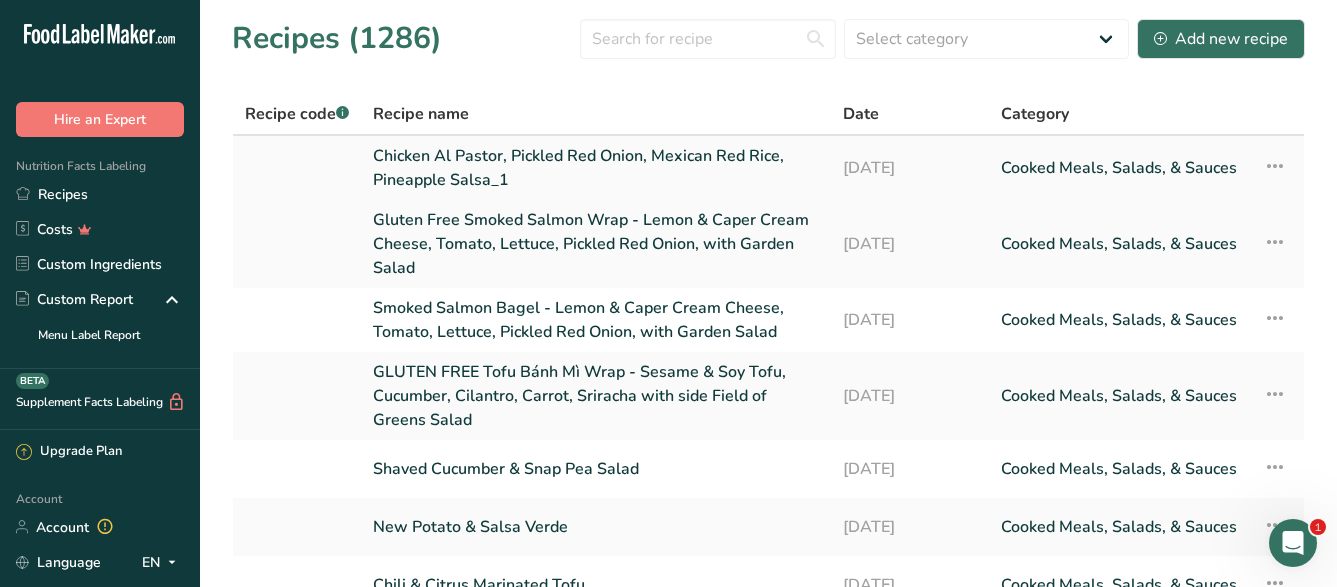click on "Chicken Al Pastor, Pickled Red Onion, Mexican Red Rice, Pineapple Salsa_1" at bounding box center [596, 168] 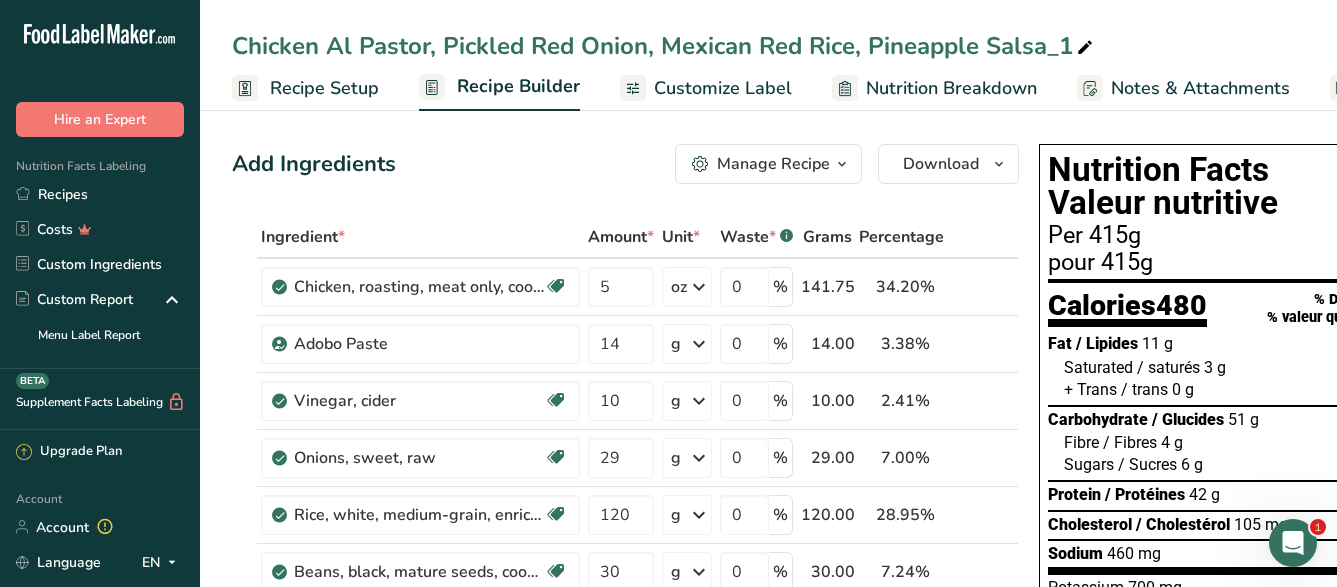 click on "Customize Label" at bounding box center (723, 88) 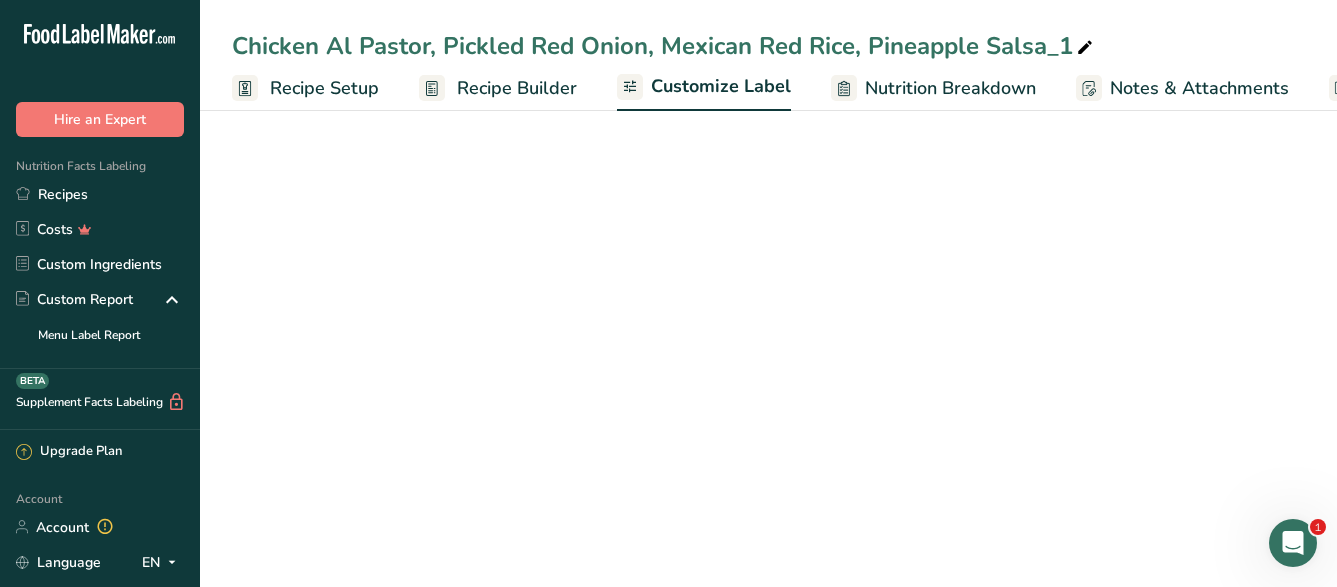 scroll, scrollTop: 0, scrollLeft: 203, axis: horizontal 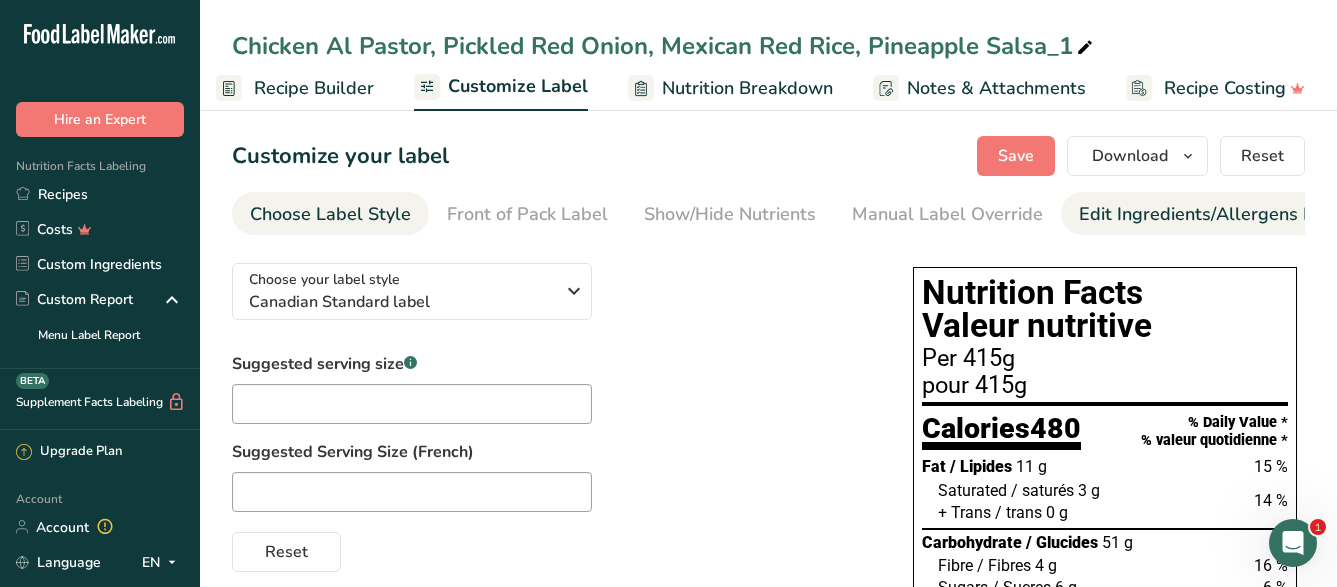 click on "Edit Ingredients/Allergens List" at bounding box center (1206, 214) 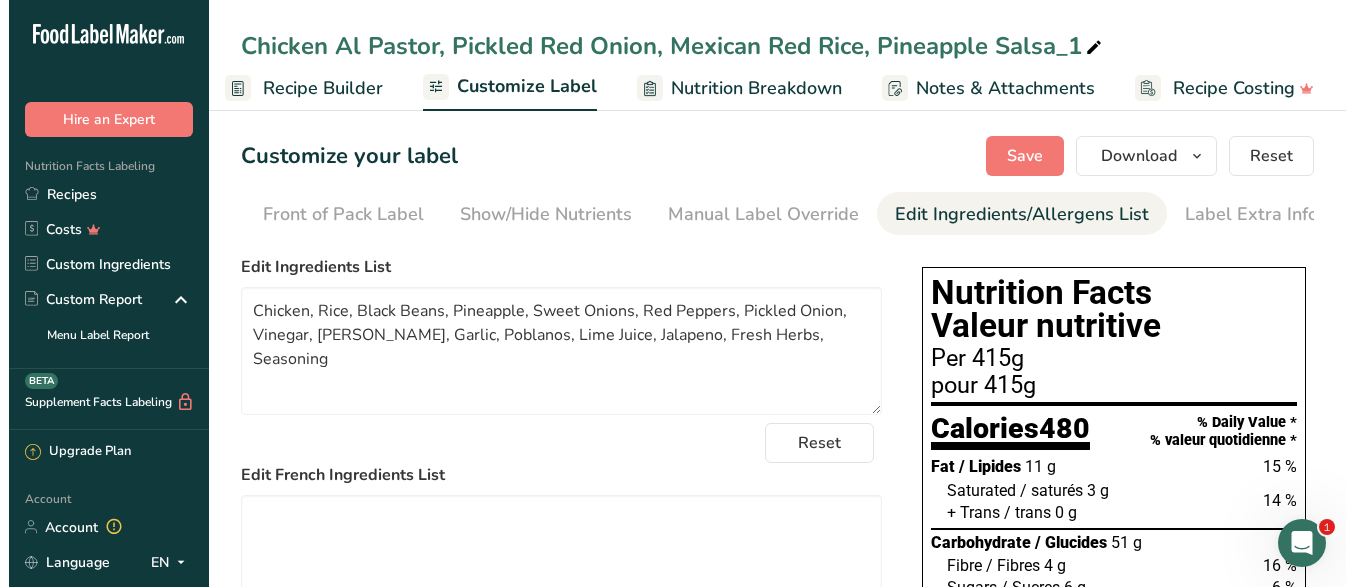 scroll, scrollTop: 0, scrollLeft: 195, axis: horizontal 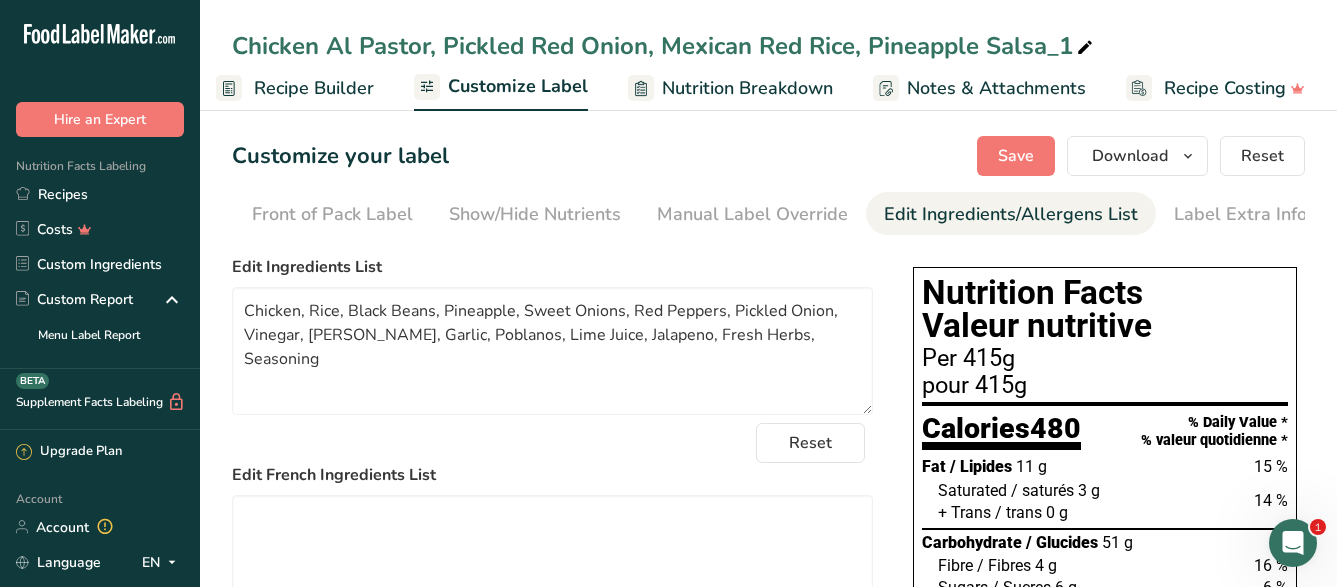 click at bounding box center [1085, 48] 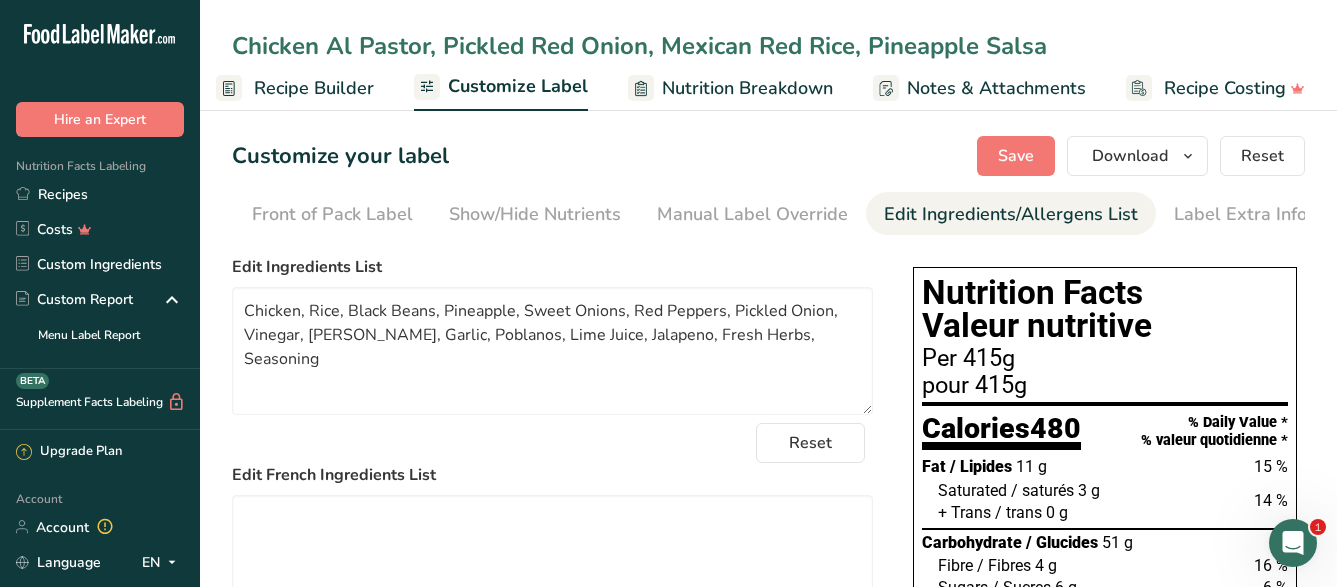 drag, startPoint x: 318, startPoint y: 52, endPoint x: 232, endPoint y: 45, distance: 86.28442 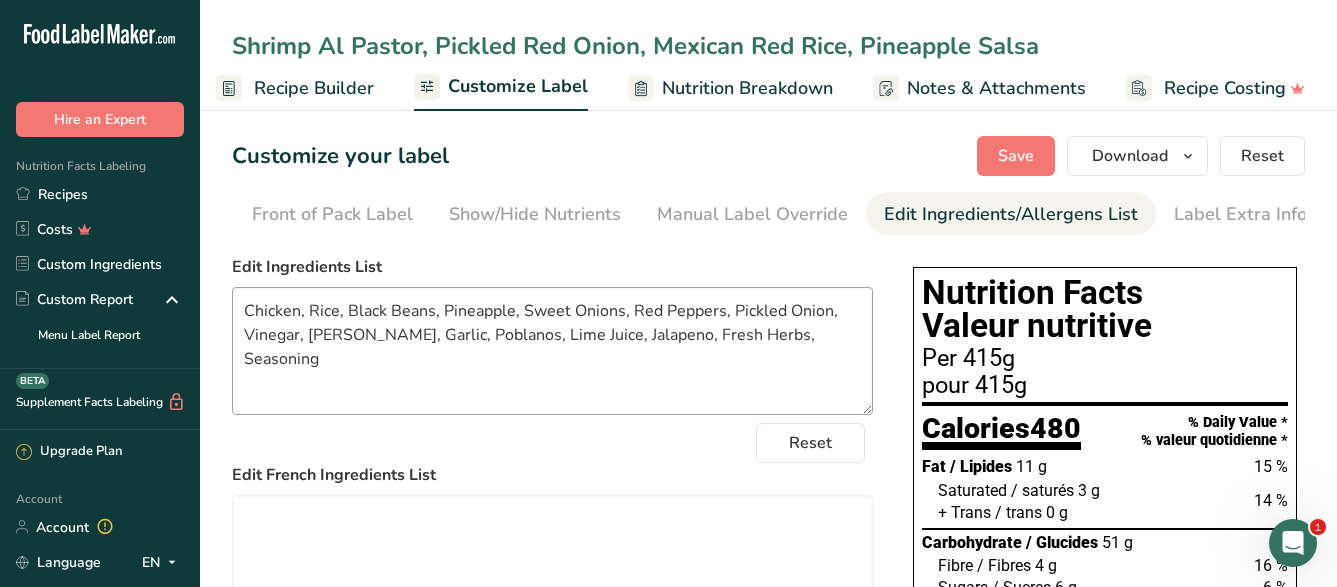 type on "Shrimp Al Pastor, Pickled Red Onion, Mexican Red Rice, Pineapple Salsa" 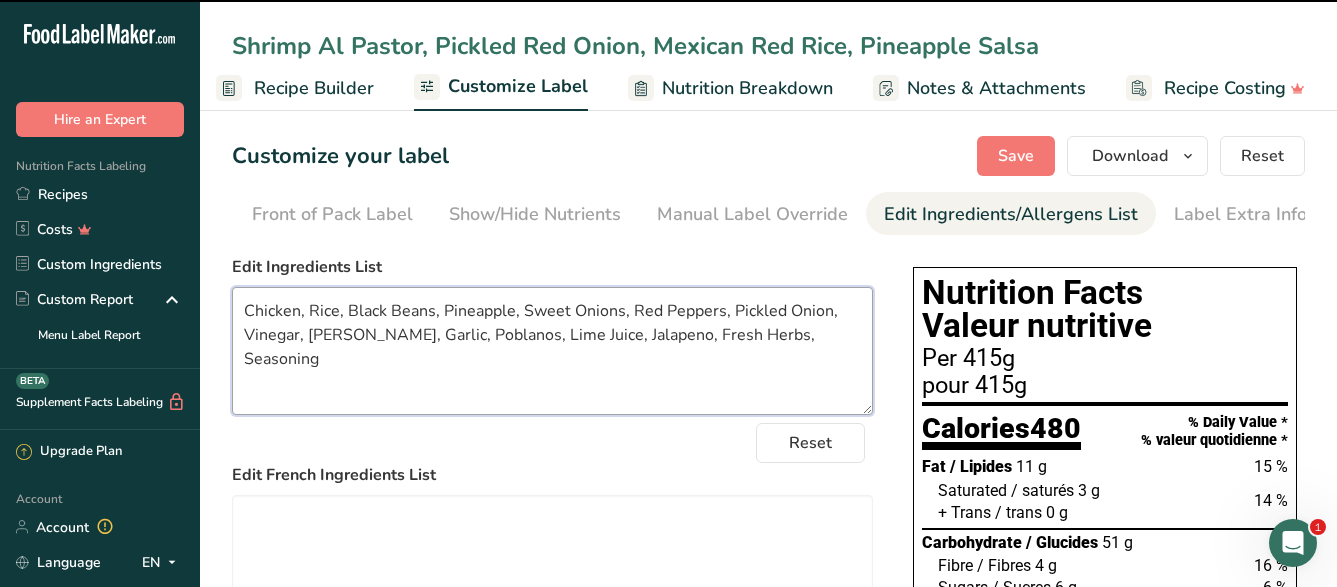 drag, startPoint x: 301, startPoint y: 334, endPoint x: 245, endPoint y: 322, distance: 57.271286 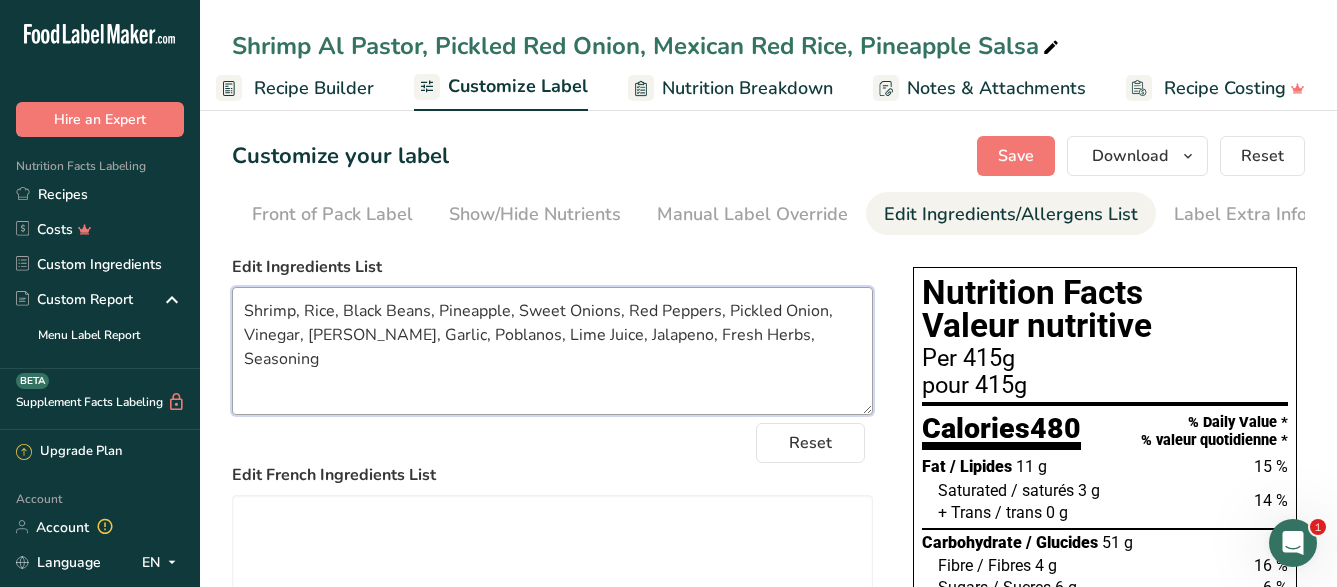 drag, startPoint x: 821, startPoint y: 359, endPoint x: -26, endPoint y: 325, distance: 847.6821 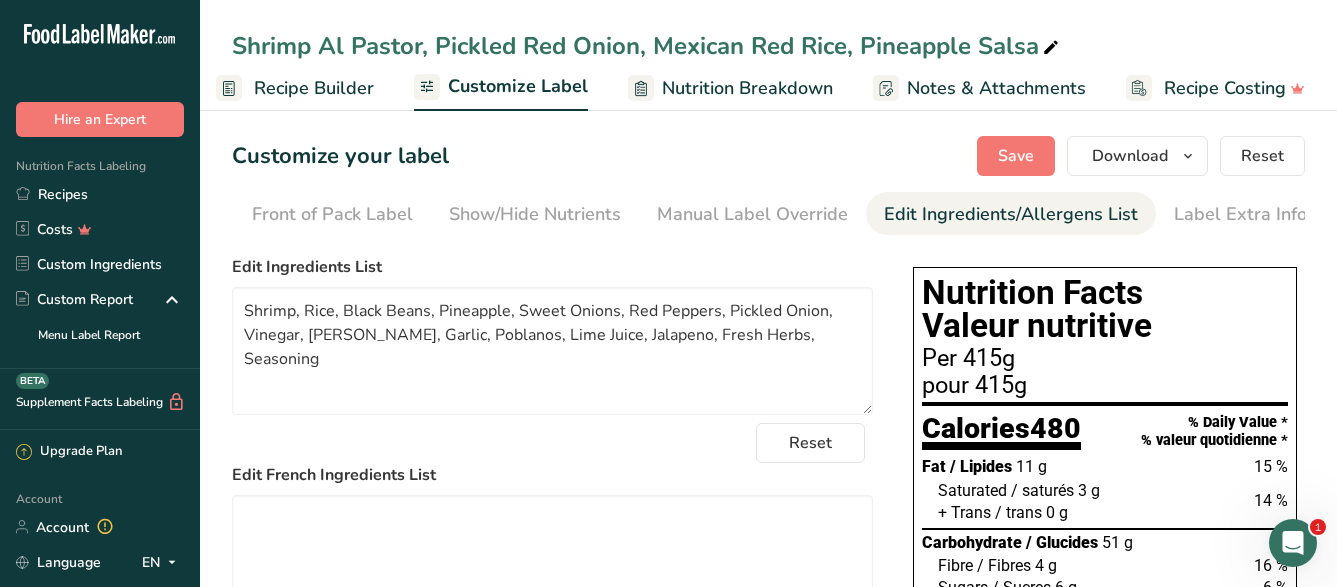 click on "Recipe Builder" at bounding box center [314, 88] 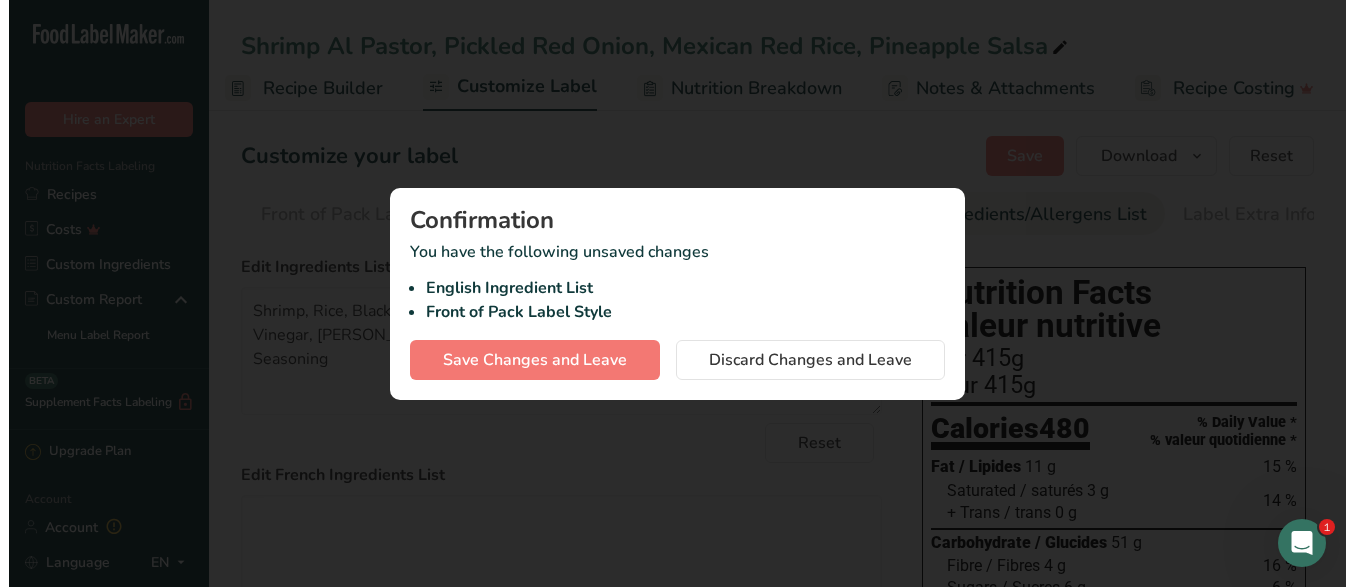 scroll, scrollTop: 0, scrollLeft: 178, axis: horizontal 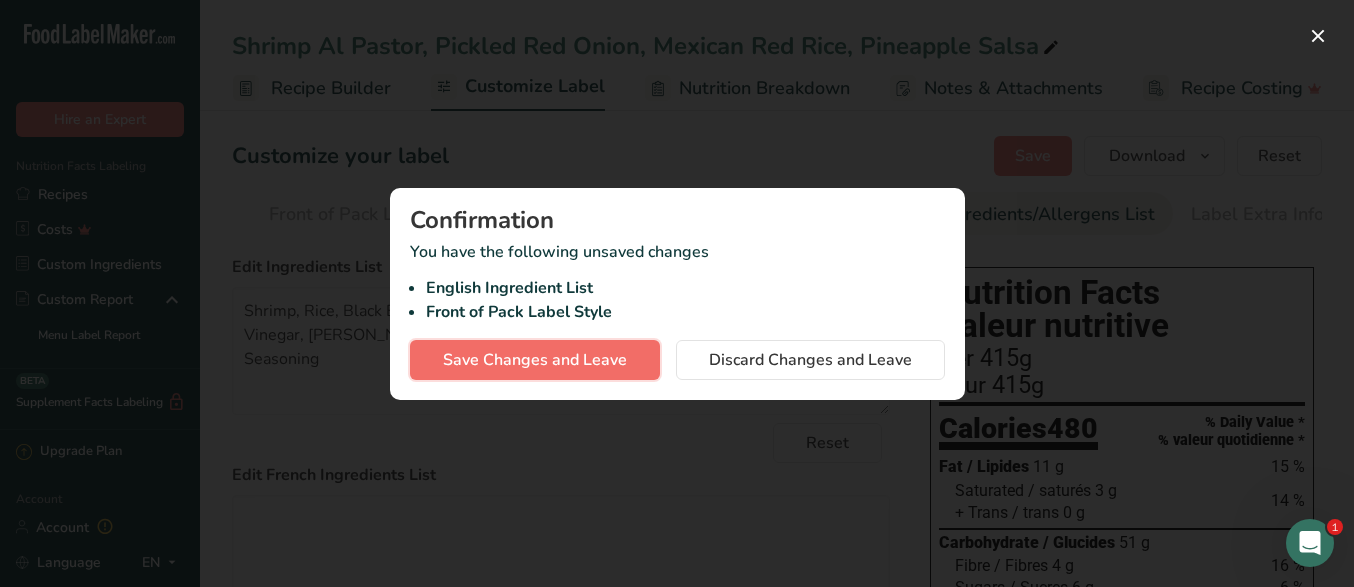click on "Save Changes and Leave" at bounding box center (535, 360) 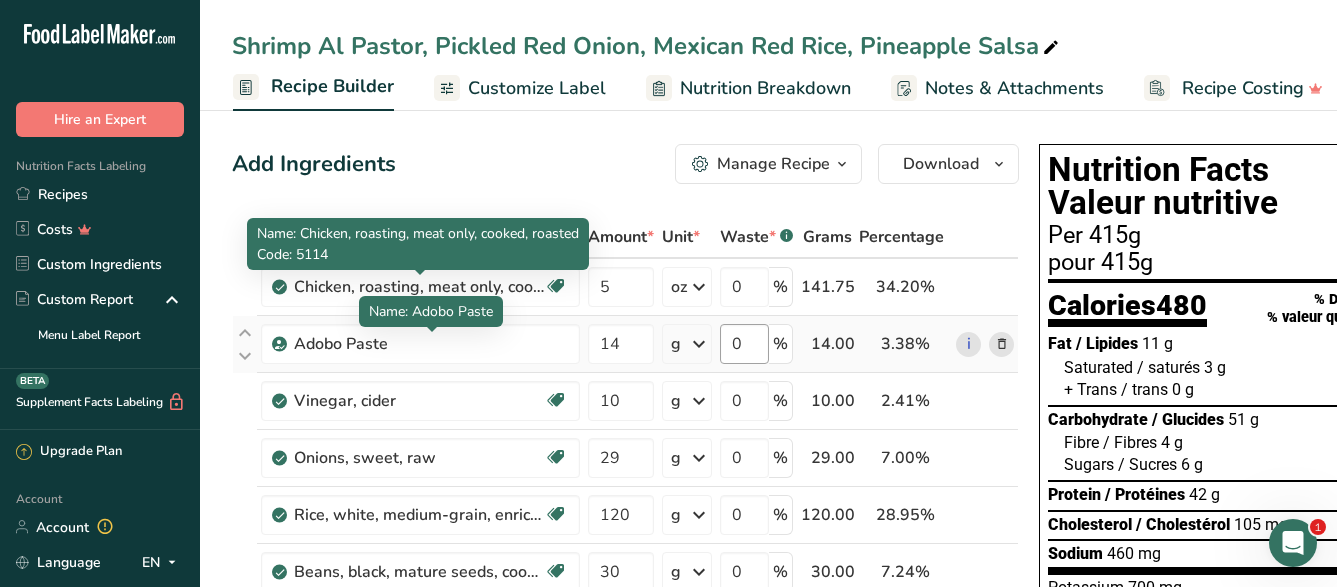 scroll, scrollTop: 102, scrollLeft: 0, axis: vertical 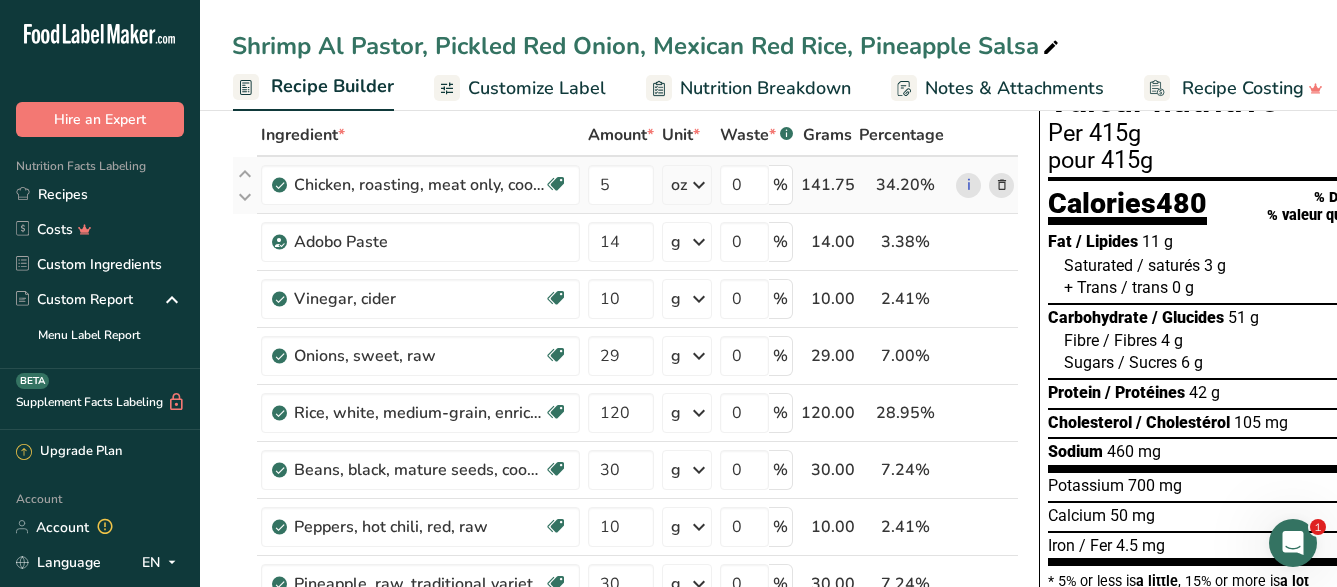 click at bounding box center (1002, 185) 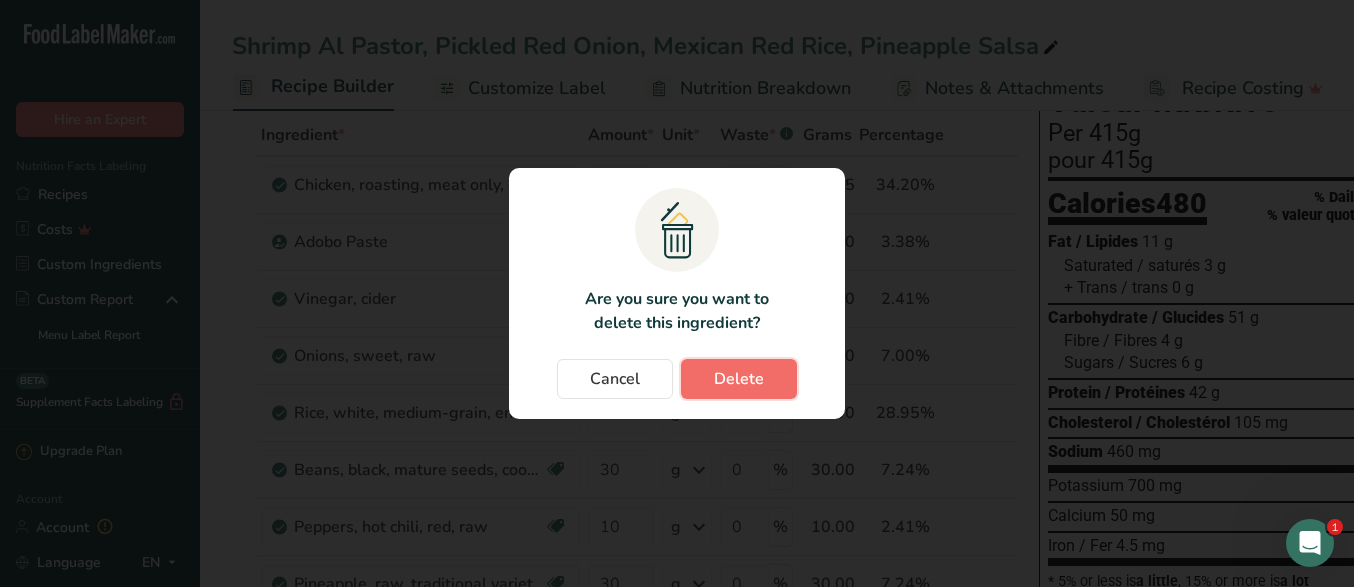 click on "Delete" at bounding box center (739, 379) 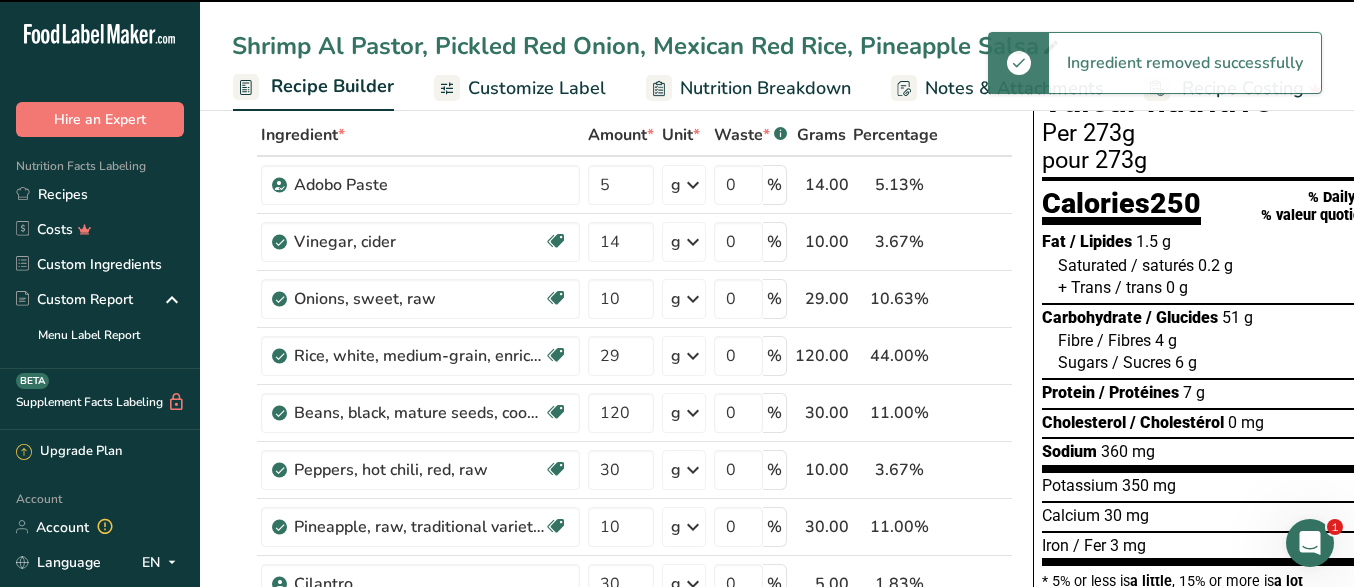 type on "14" 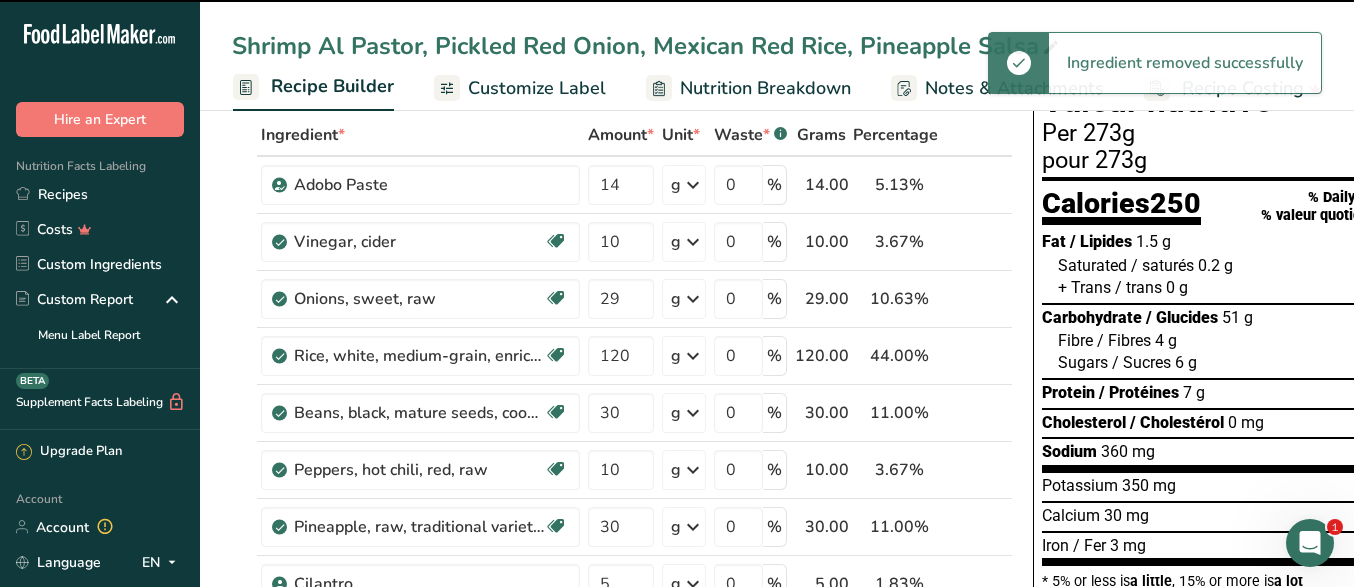 type on "20" 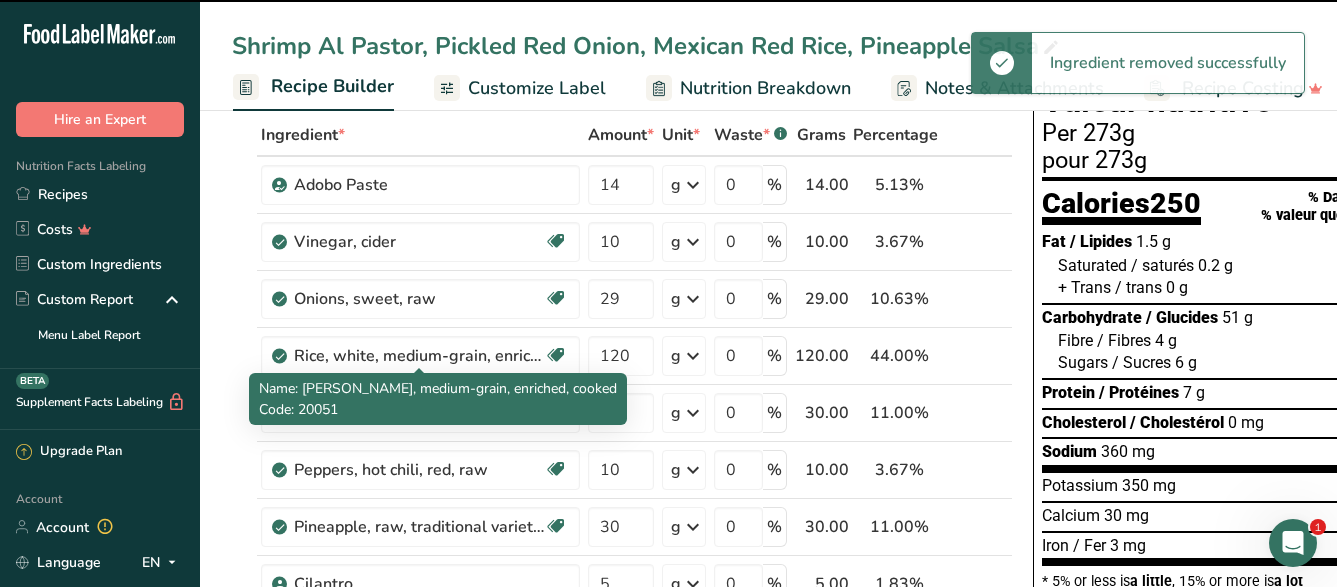 scroll, scrollTop: 510, scrollLeft: 0, axis: vertical 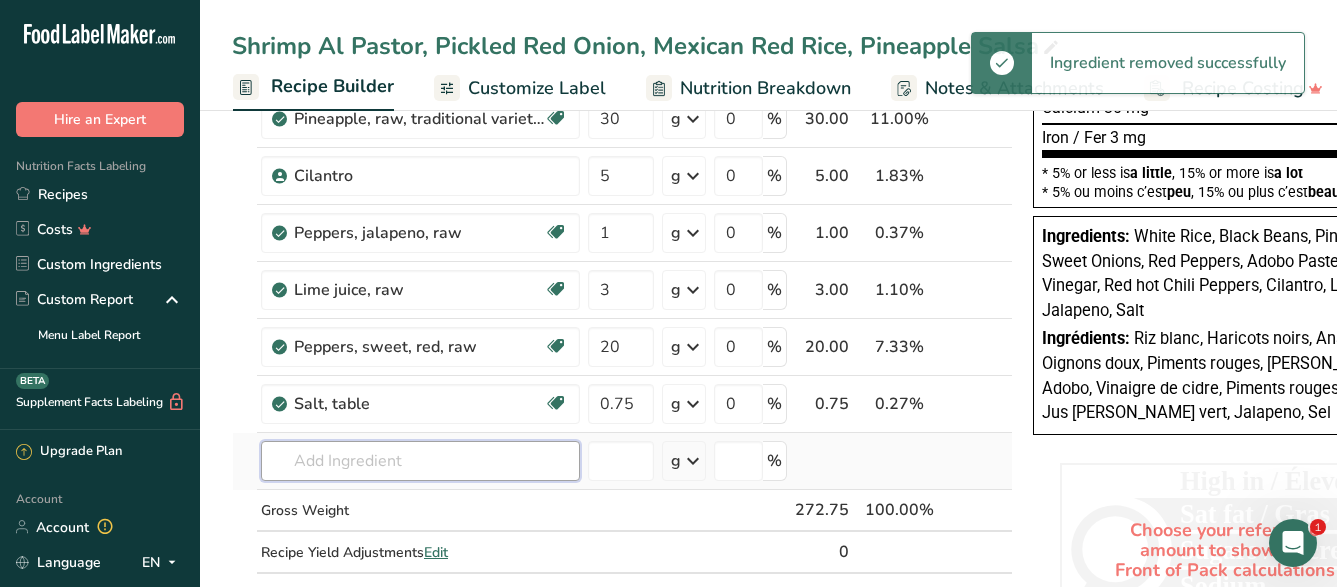click at bounding box center [420, 461] 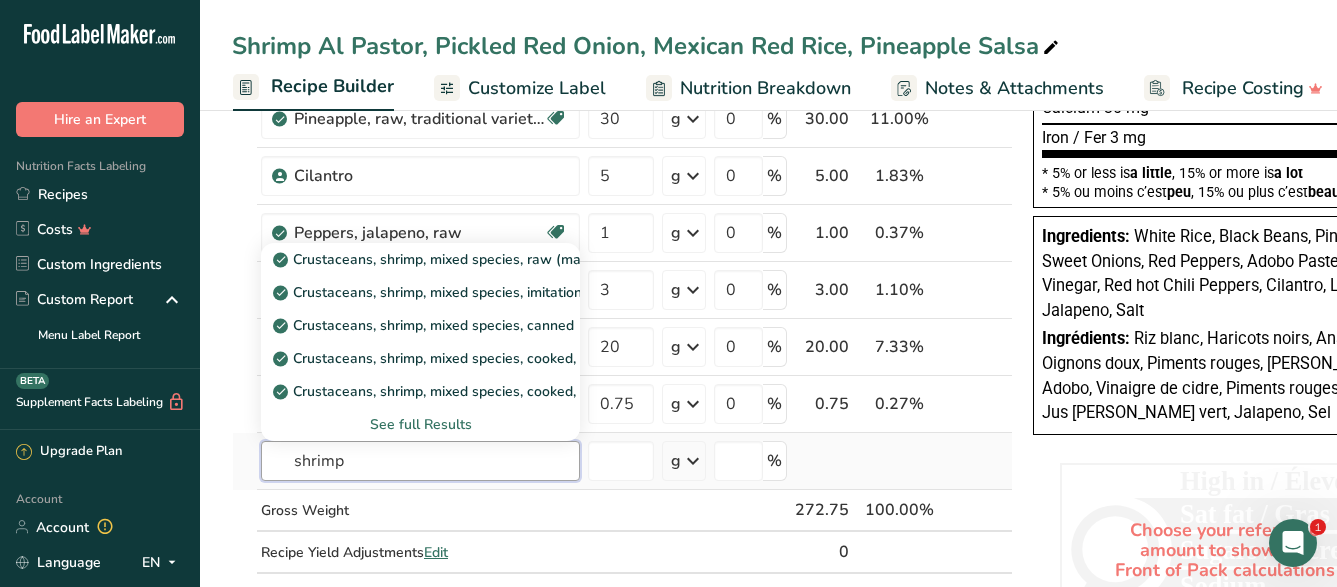 type on "shrimp" 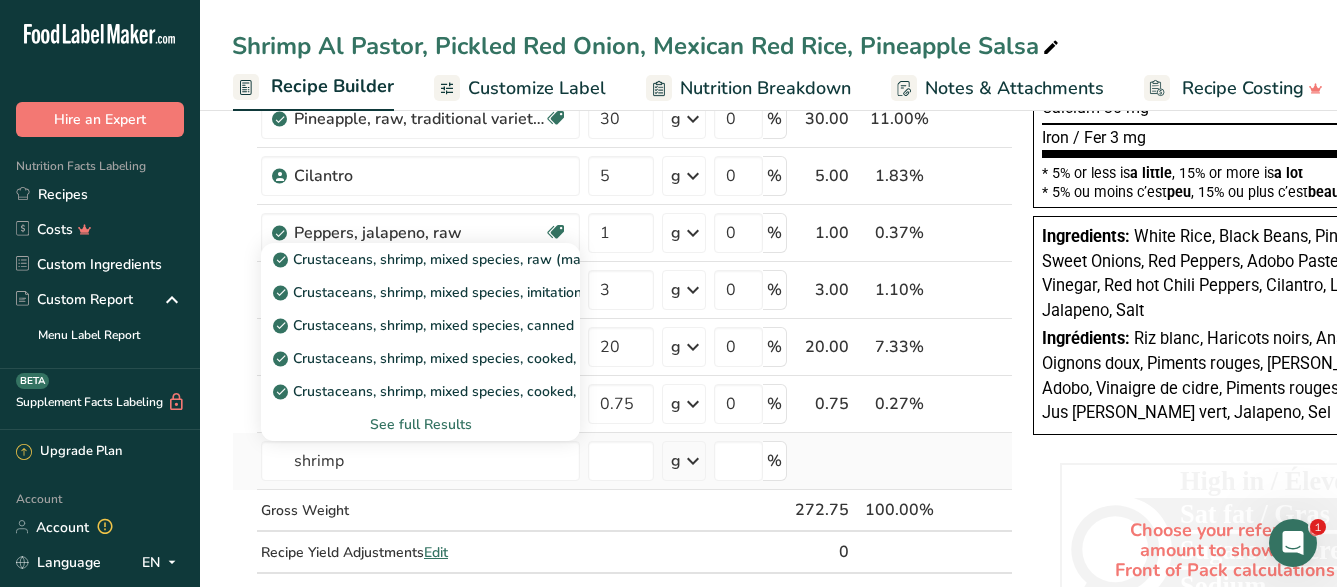 type 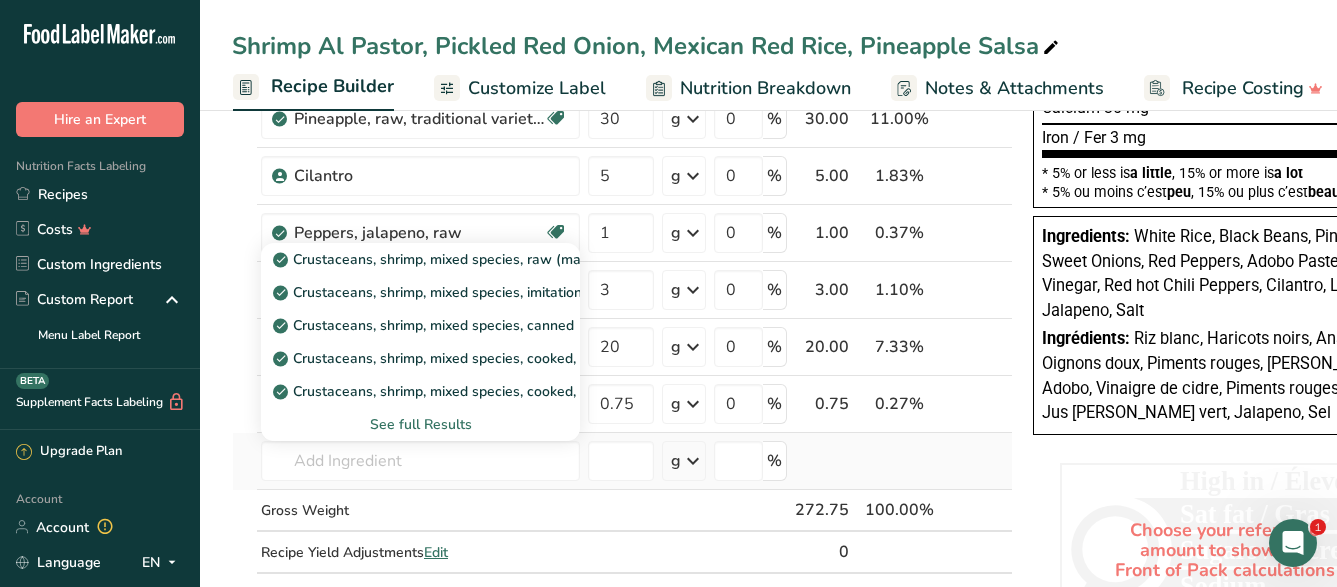click on "See full Results" at bounding box center (420, 424) 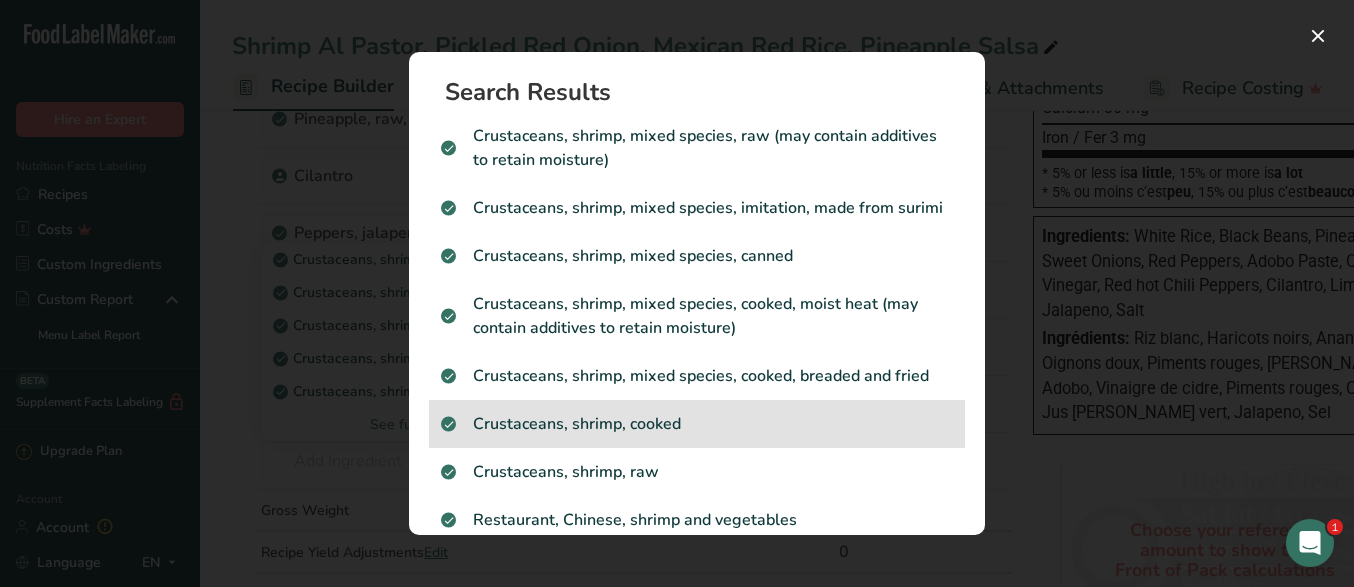 click on "Crustaceans, shrimp, cooked" at bounding box center [697, 424] 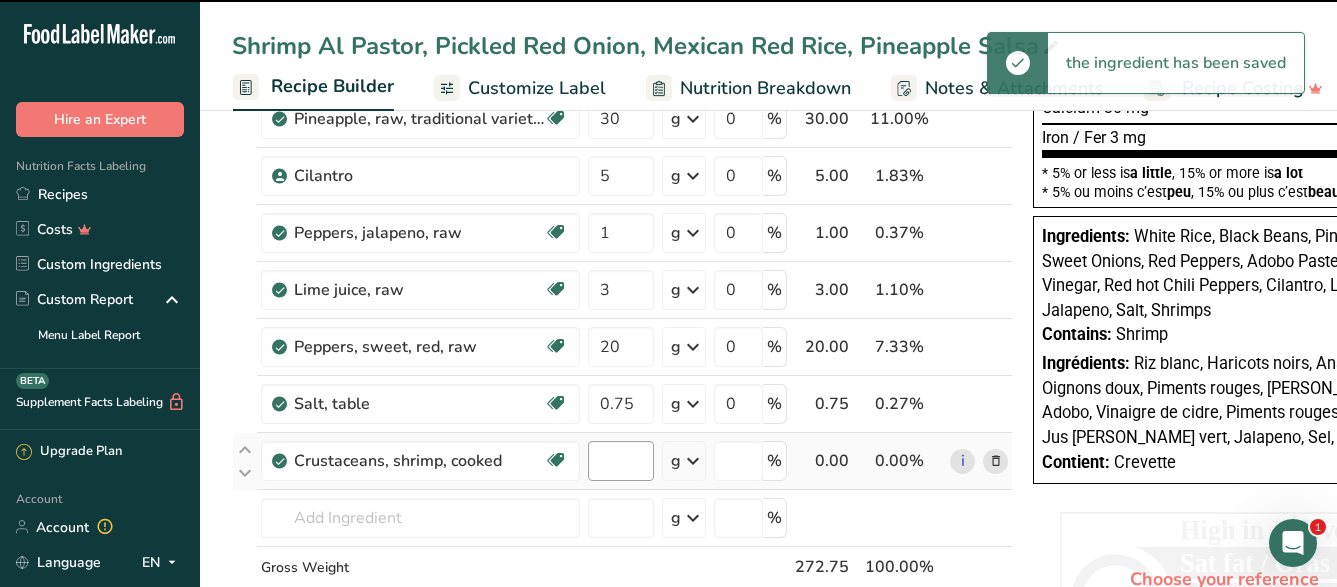 type on "0" 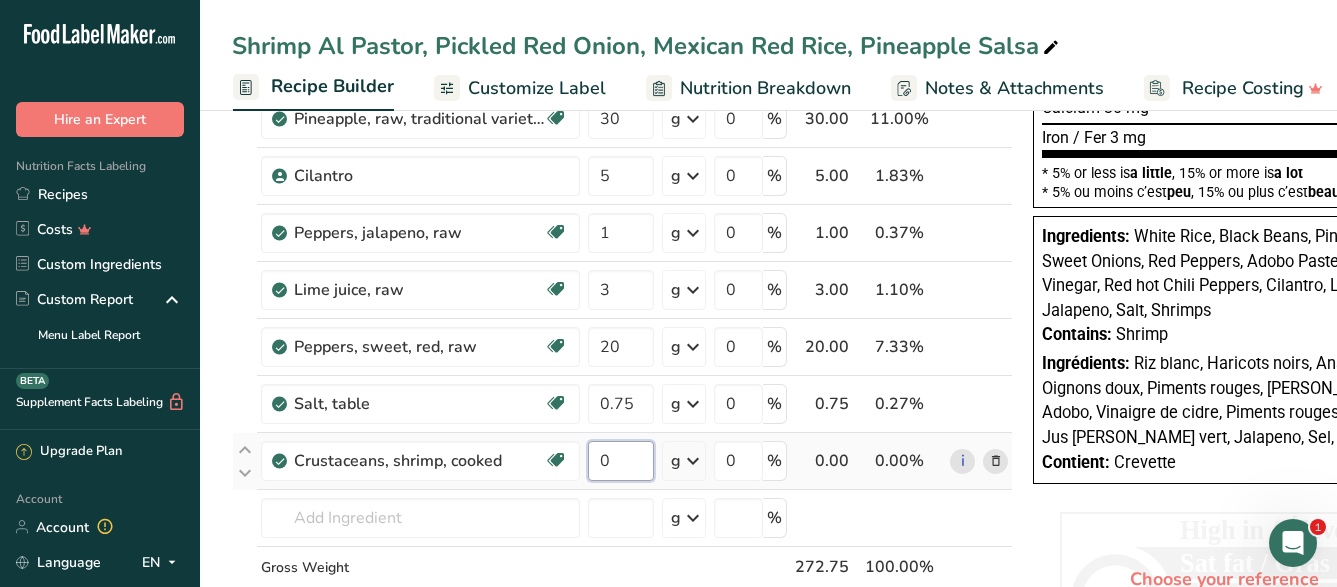 drag, startPoint x: 617, startPoint y: 462, endPoint x: 584, endPoint y: 458, distance: 33.24154 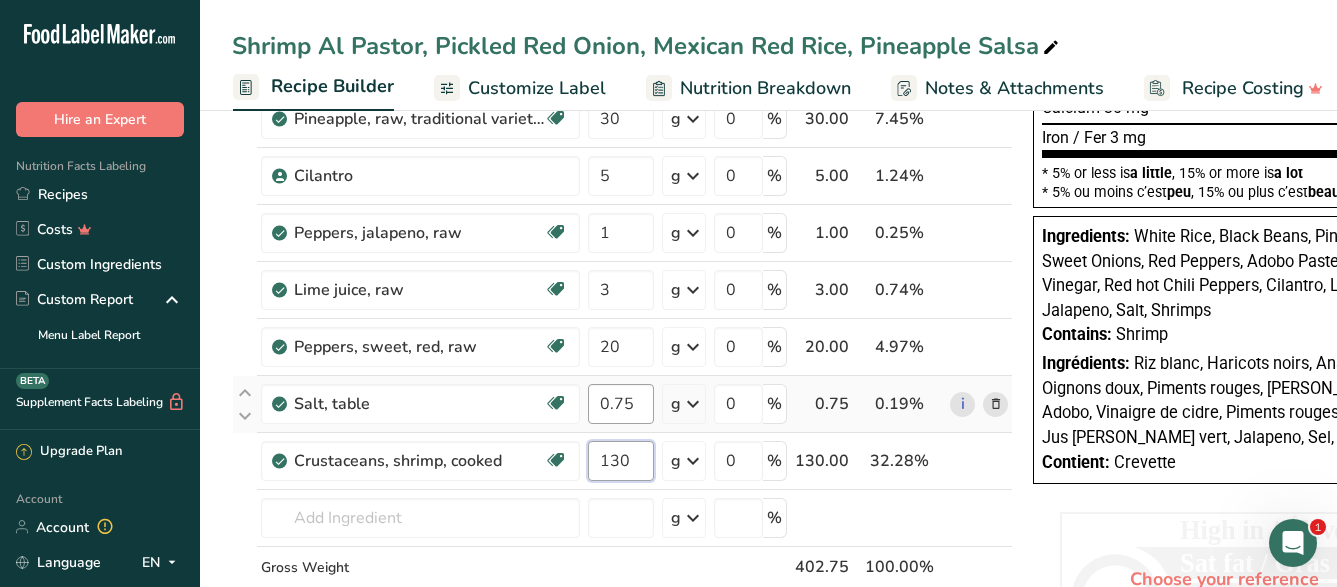 type on "130" 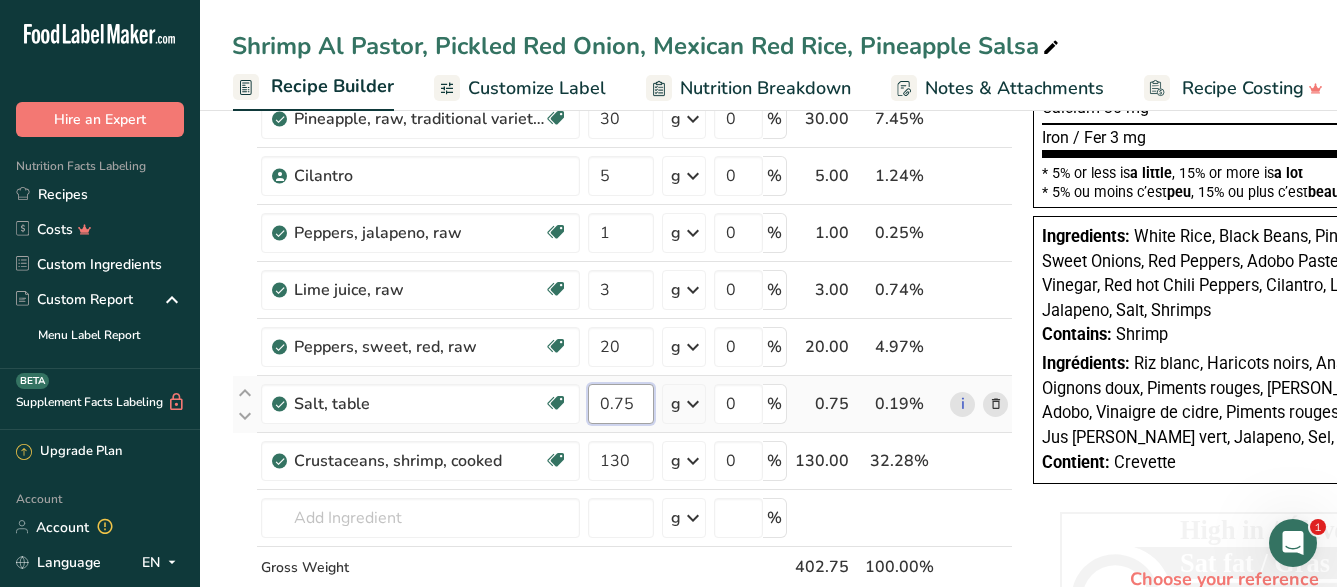 click on "0.75" at bounding box center (621, 404) 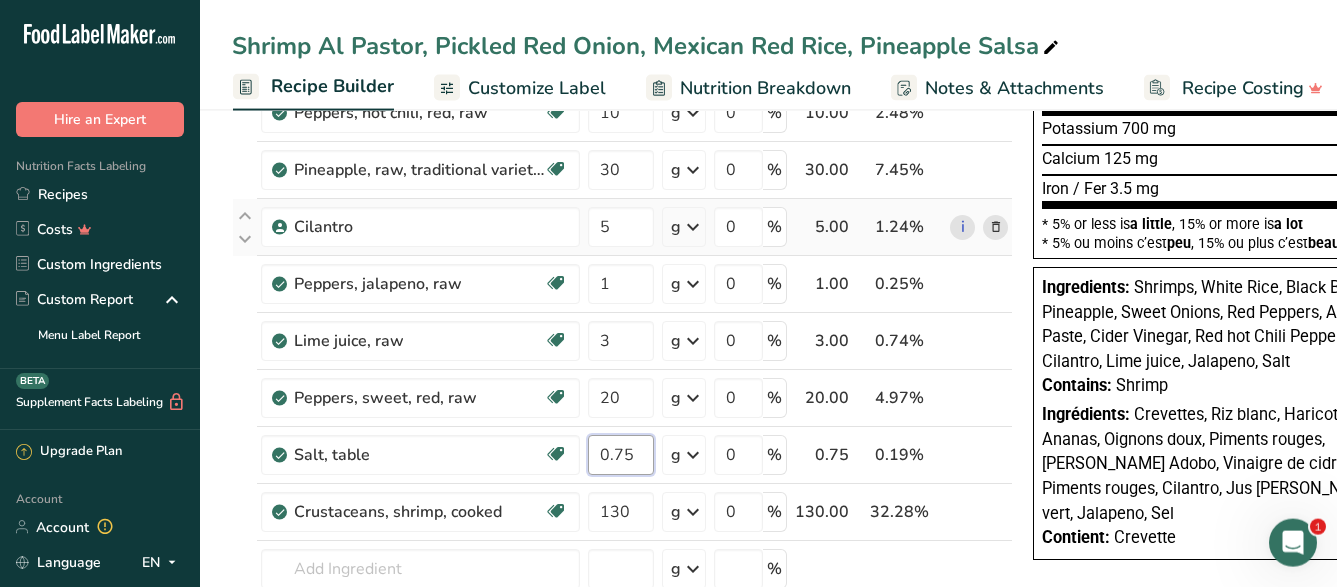 scroll, scrollTop: 510, scrollLeft: 0, axis: vertical 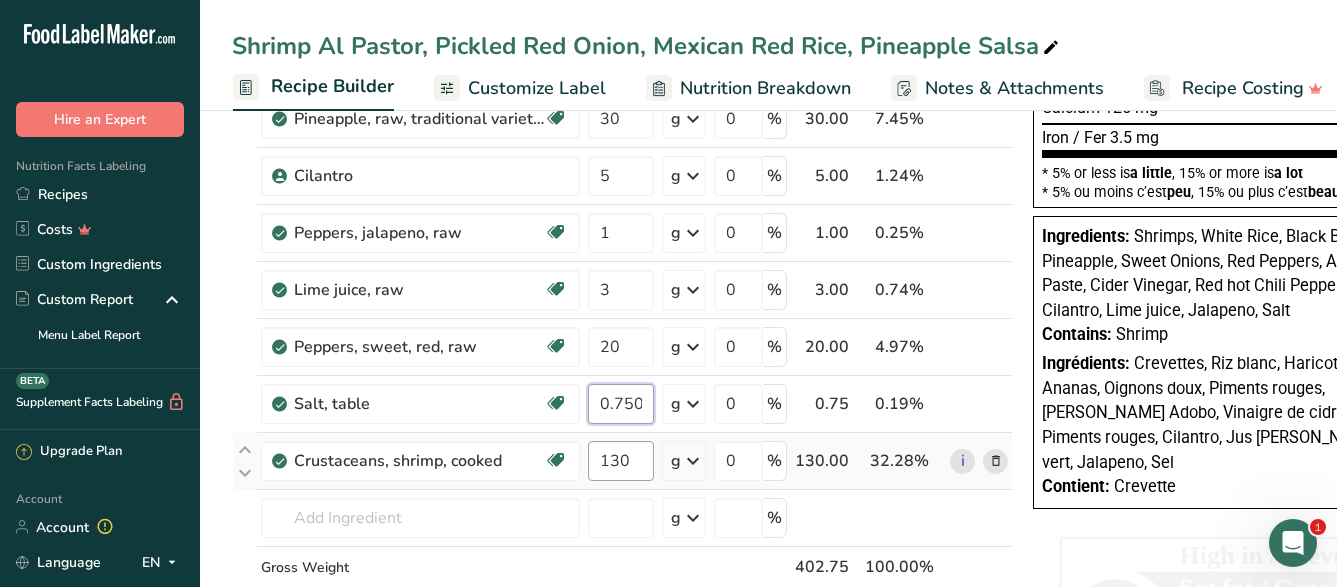 type on "0.750002" 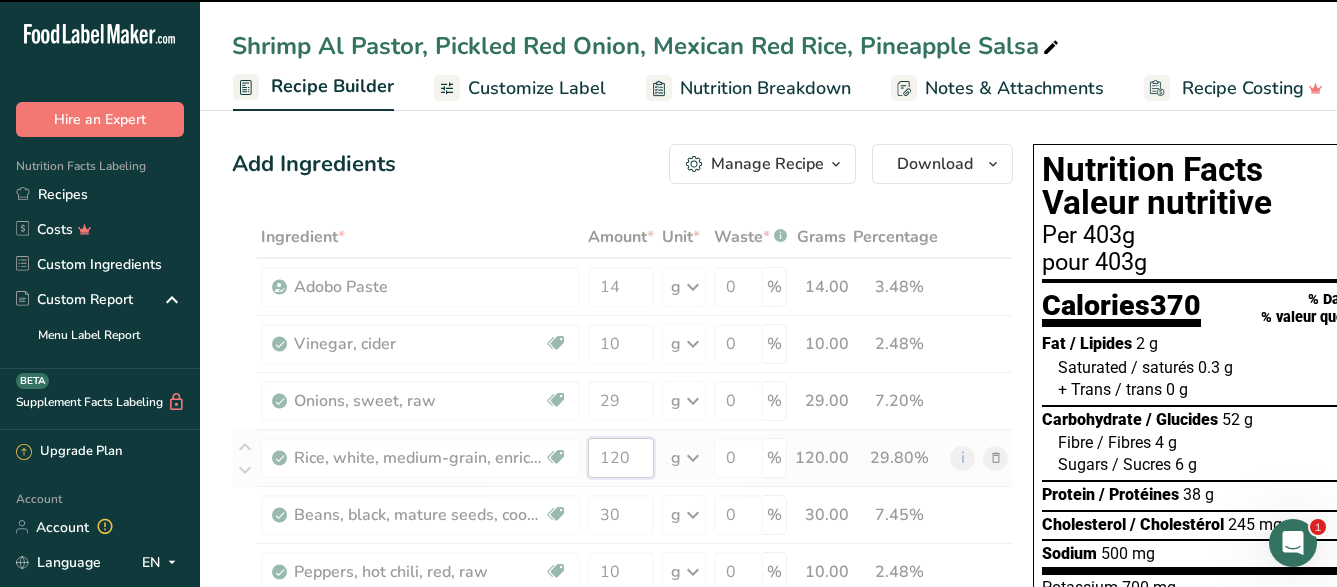drag, startPoint x: 632, startPoint y: 455, endPoint x: 611, endPoint y: 459, distance: 21.377558 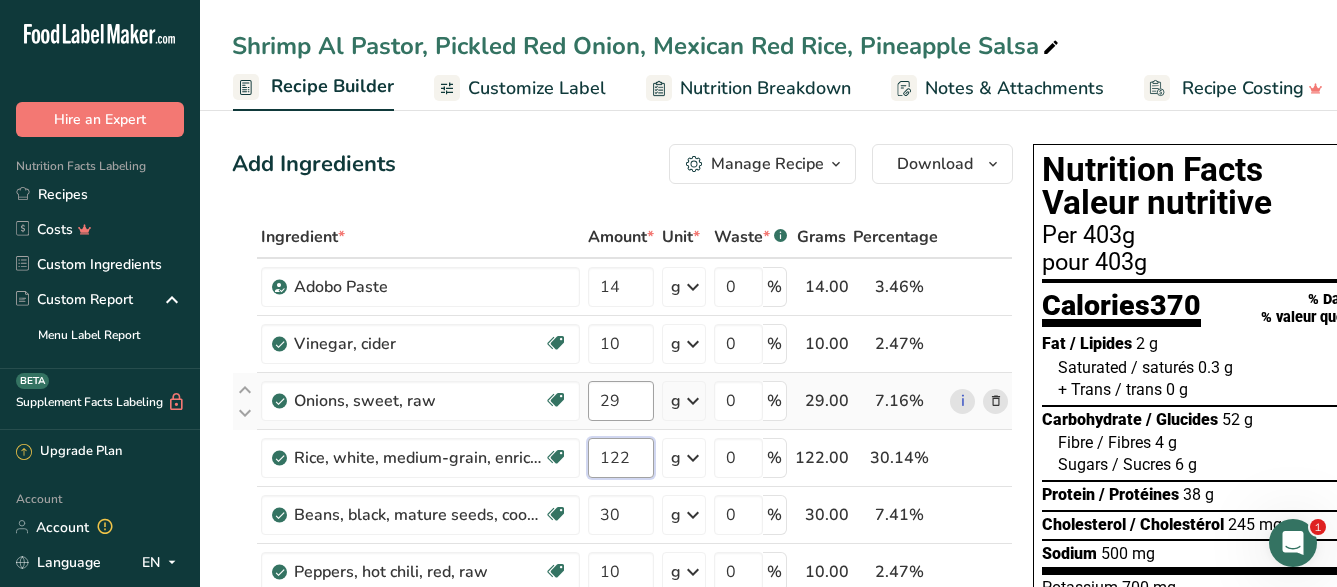type on "122" 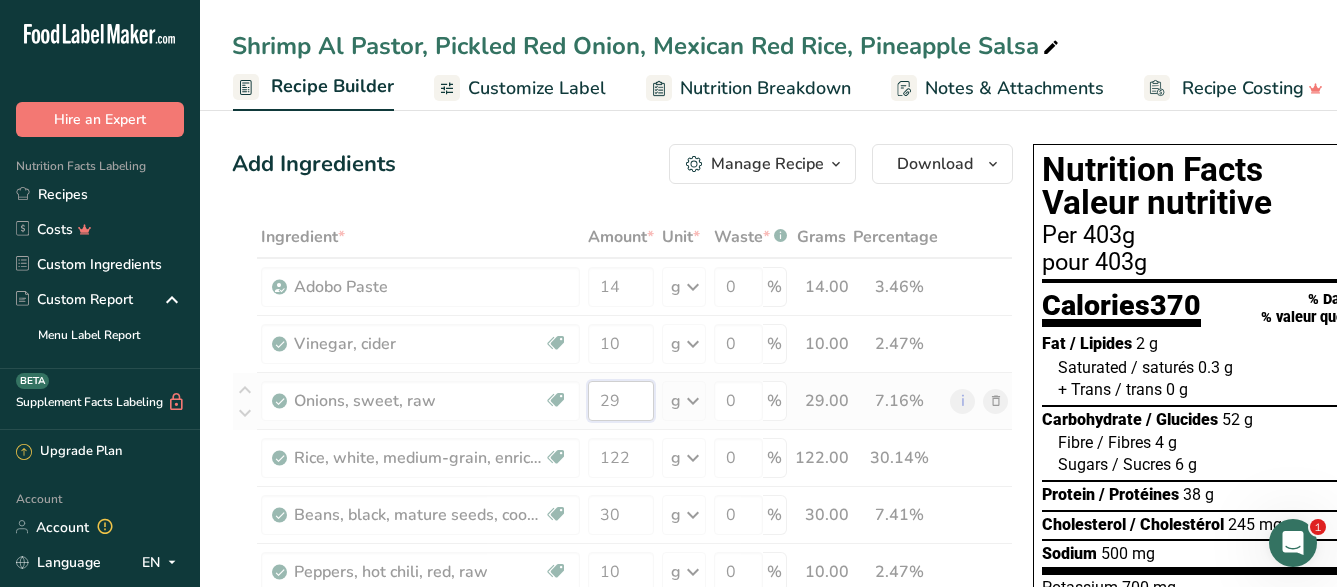 click on "29" at bounding box center [621, 401] 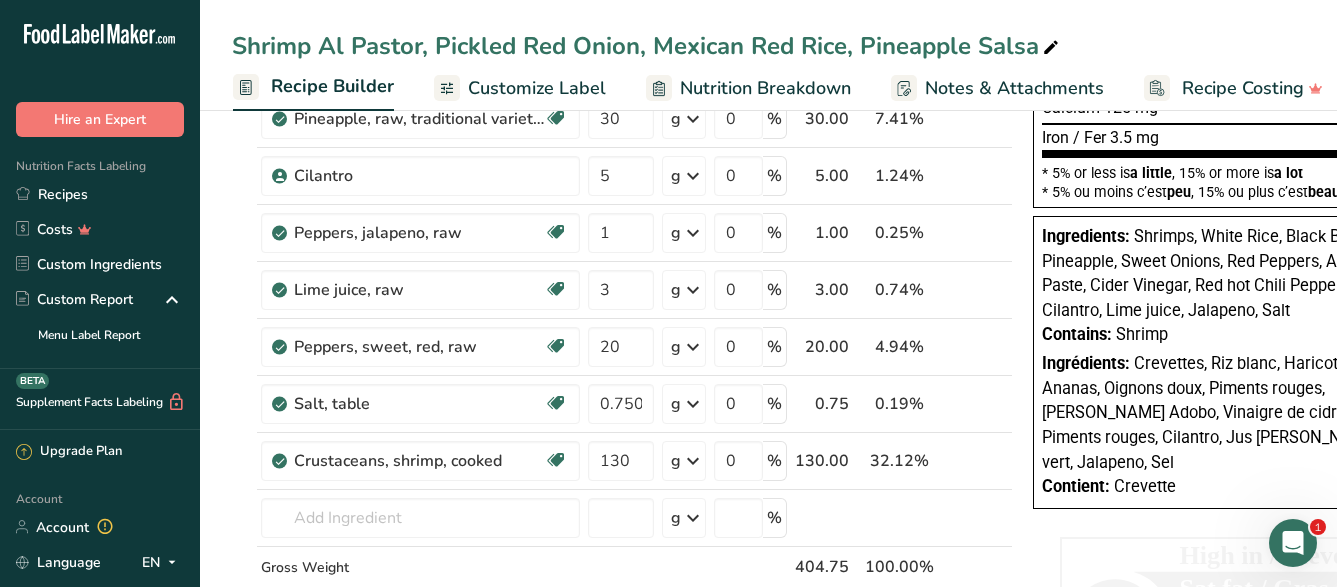 scroll, scrollTop: 0, scrollLeft: 0, axis: both 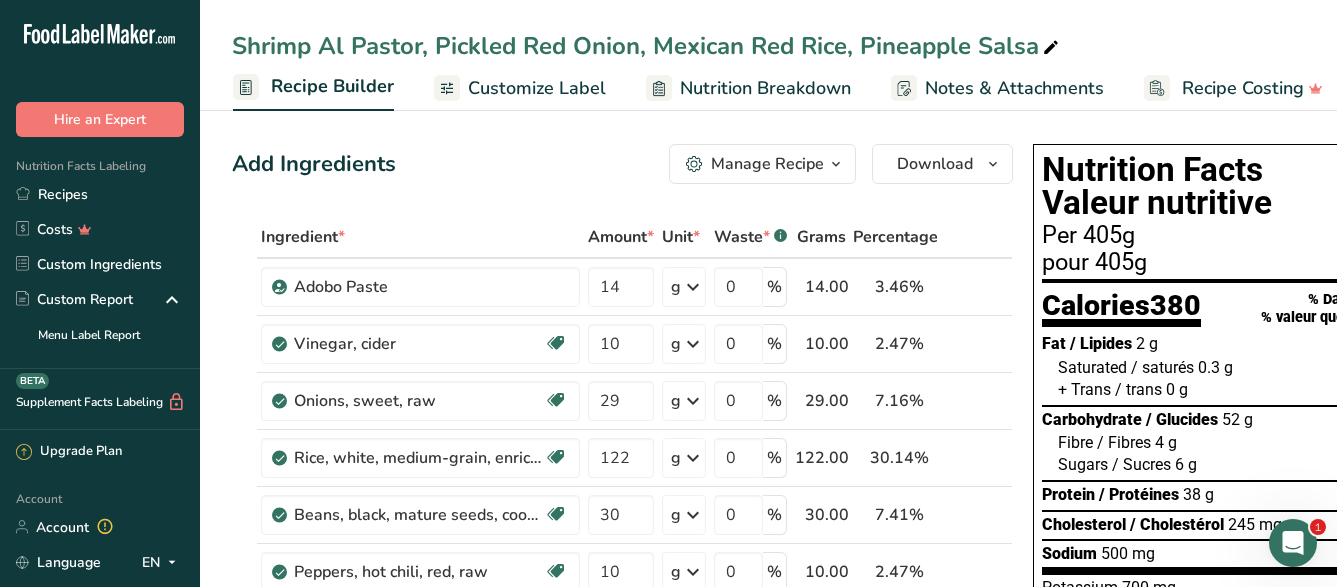 click on "Customize Label" at bounding box center [537, 88] 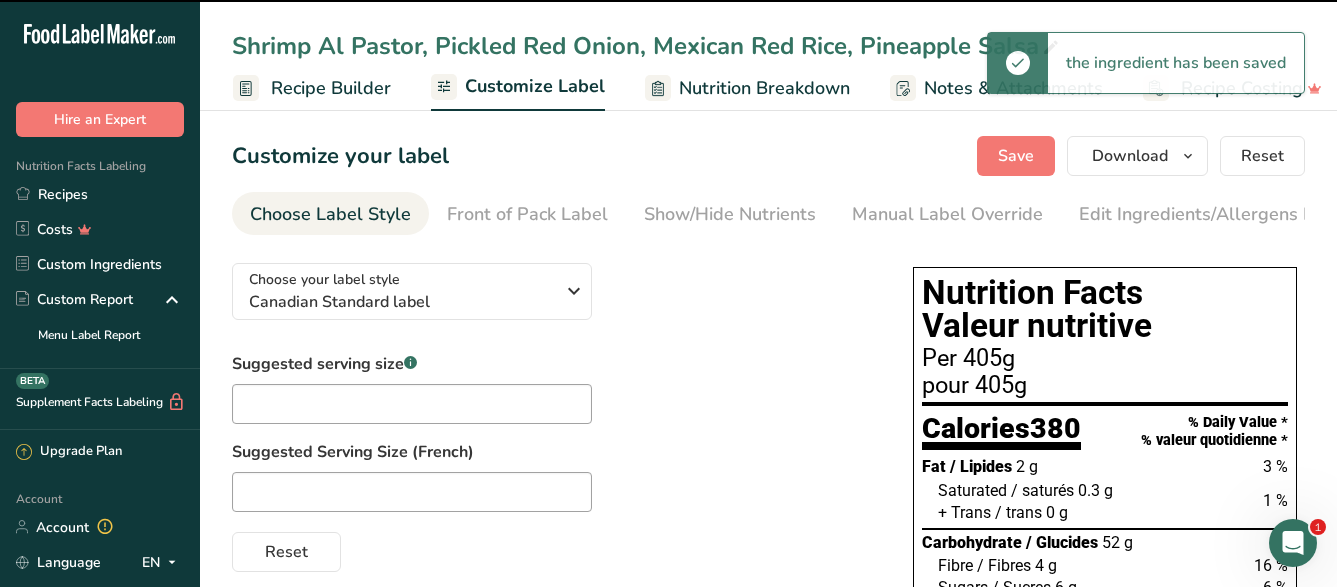 scroll, scrollTop: 1, scrollLeft: 203, axis: both 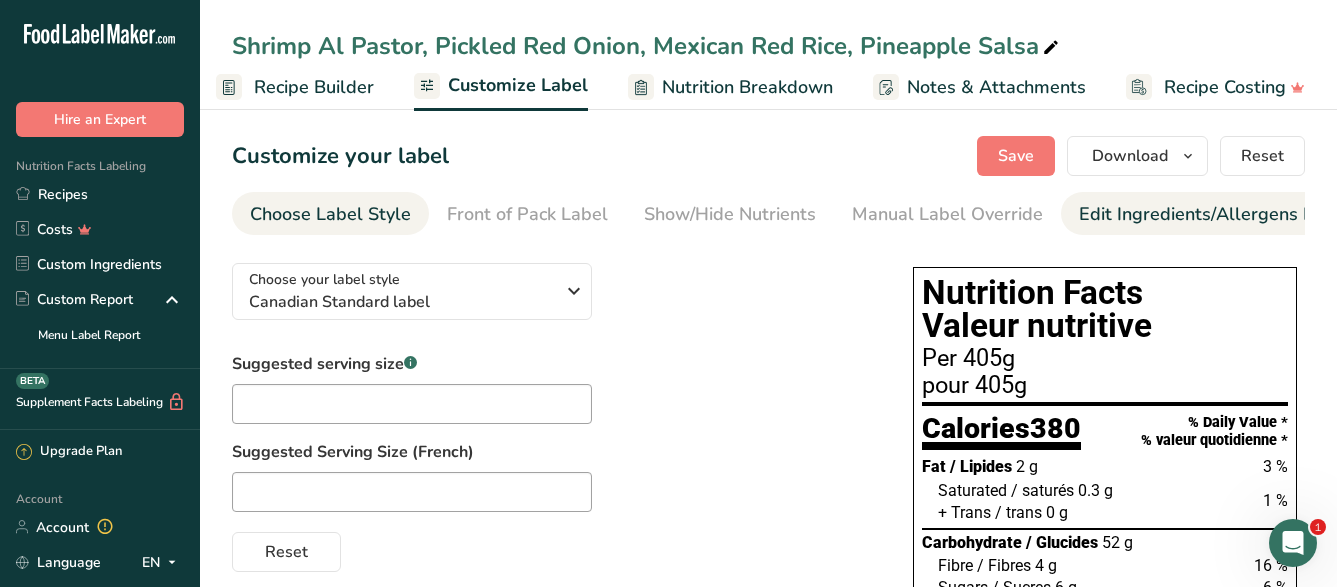 click on "Edit Ingredients/Allergens List" at bounding box center (1206, 214) 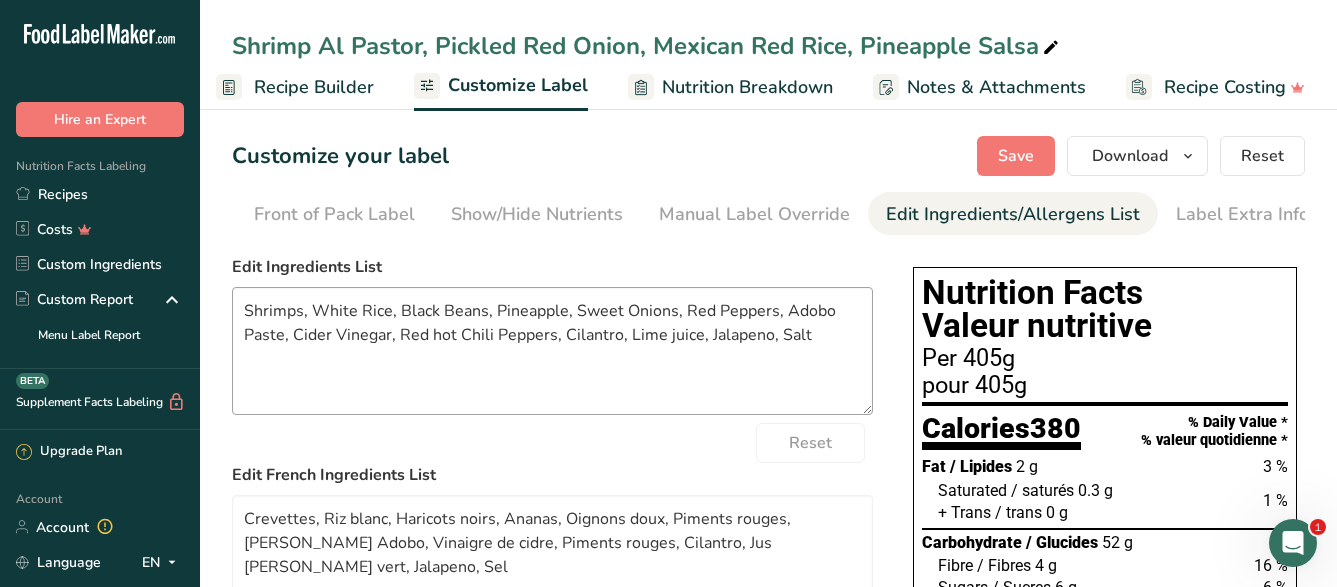 scroll, scrollTop: 0, scrollLeft: 195, axis: horizontal 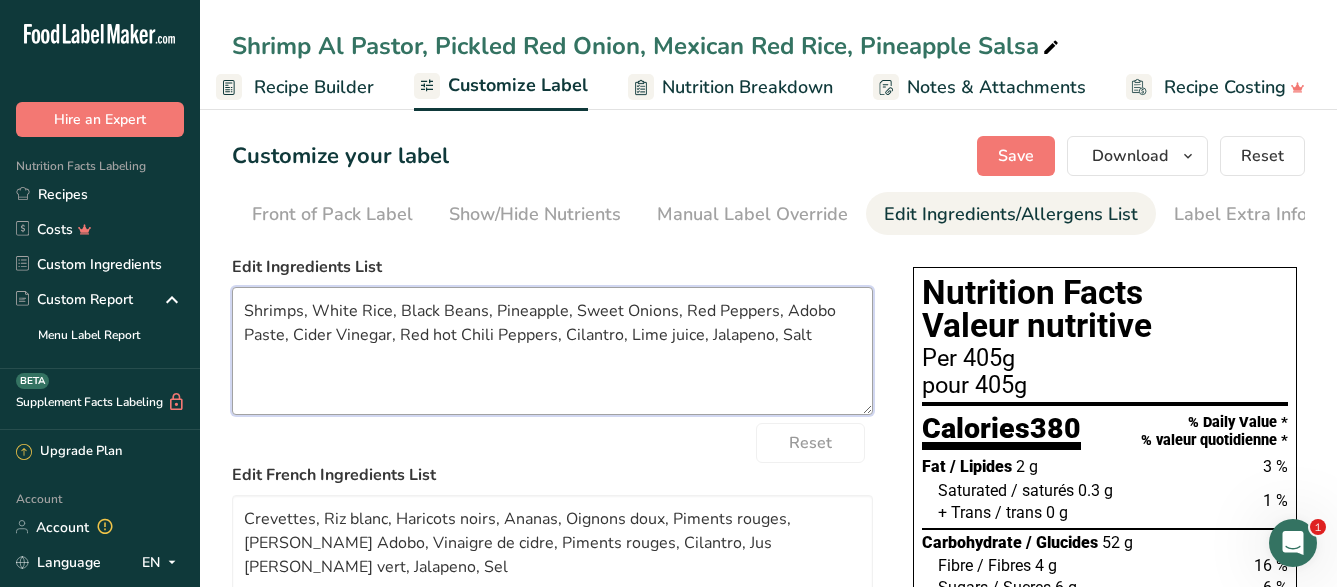 click on "Shrimps, White Rice, Black Beans, Pineapple, Sweet Onions, Red Peppers, Adobo Paste, Cider Vinegar, Red hot Chili Peppers, Cilantro, Lime juice, Jalapeno, Salt" at bounding box center [552, 351] 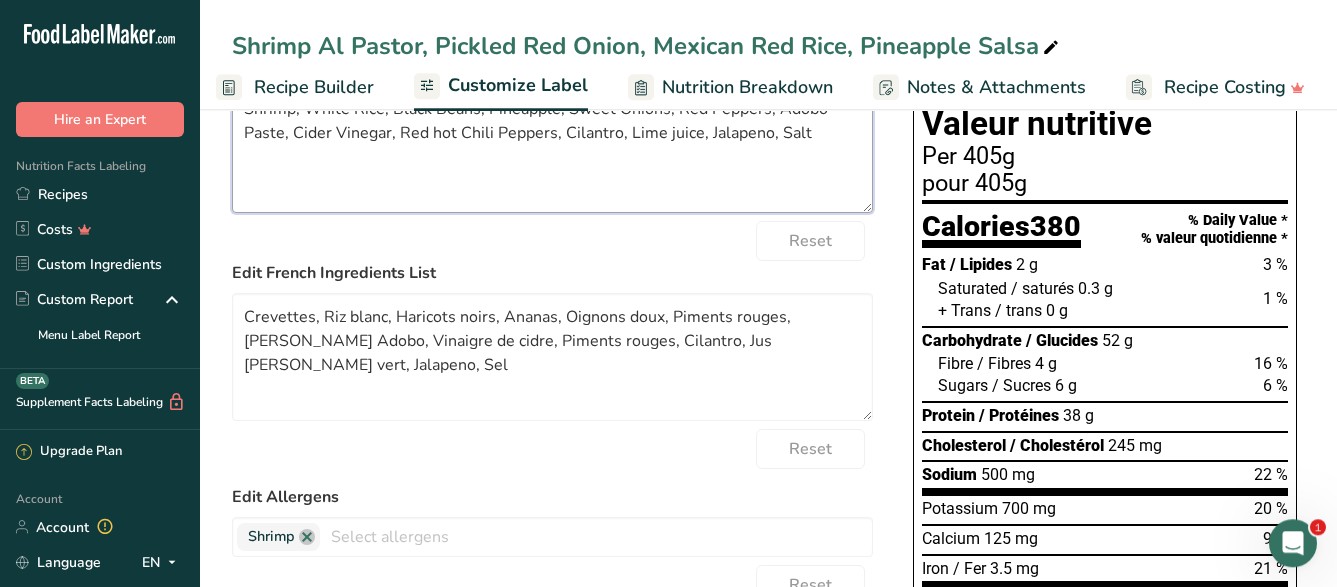 scroll, scrollTop: 204, scrollLeft: 0, axis: vertical 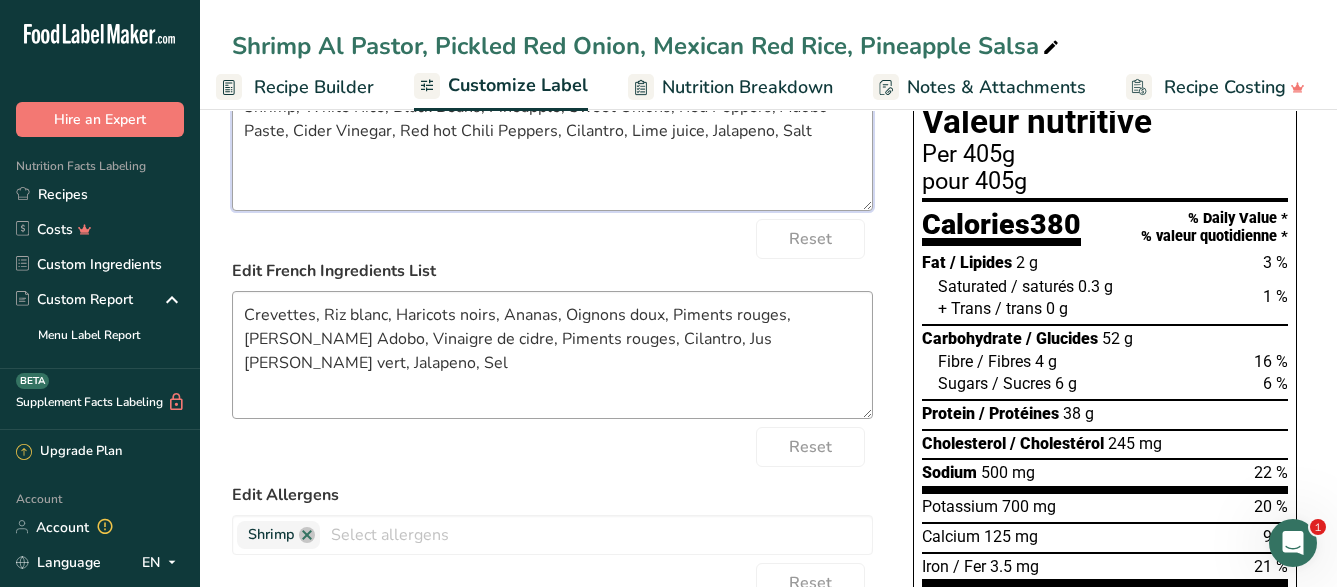 type on "Shrimp, White Rice, Black Beans, Pineapple, Sweet Onions, Red Peppers, Adobo Paste, Cider Vinegar, Red hot Chili Peppers, Cilantro, Lime juice, Jalapeno, Salt" 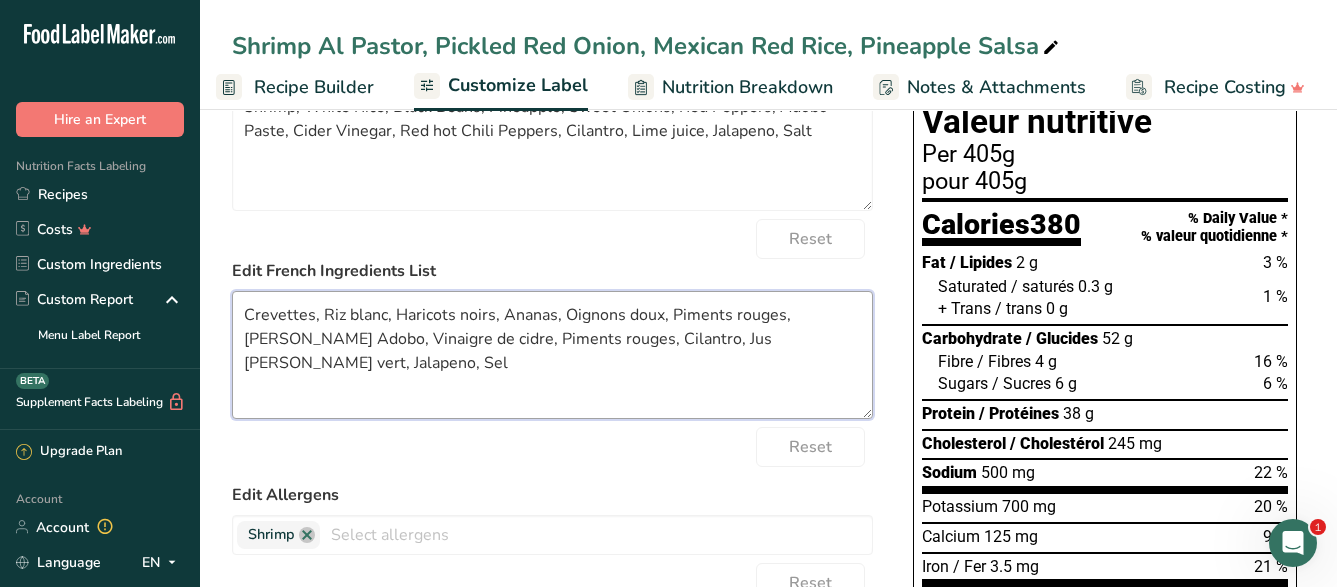 drag, startPoint x: 470, startPoint y: 398, endPoint x: 146, endPoint y: 310, distance: 335.738 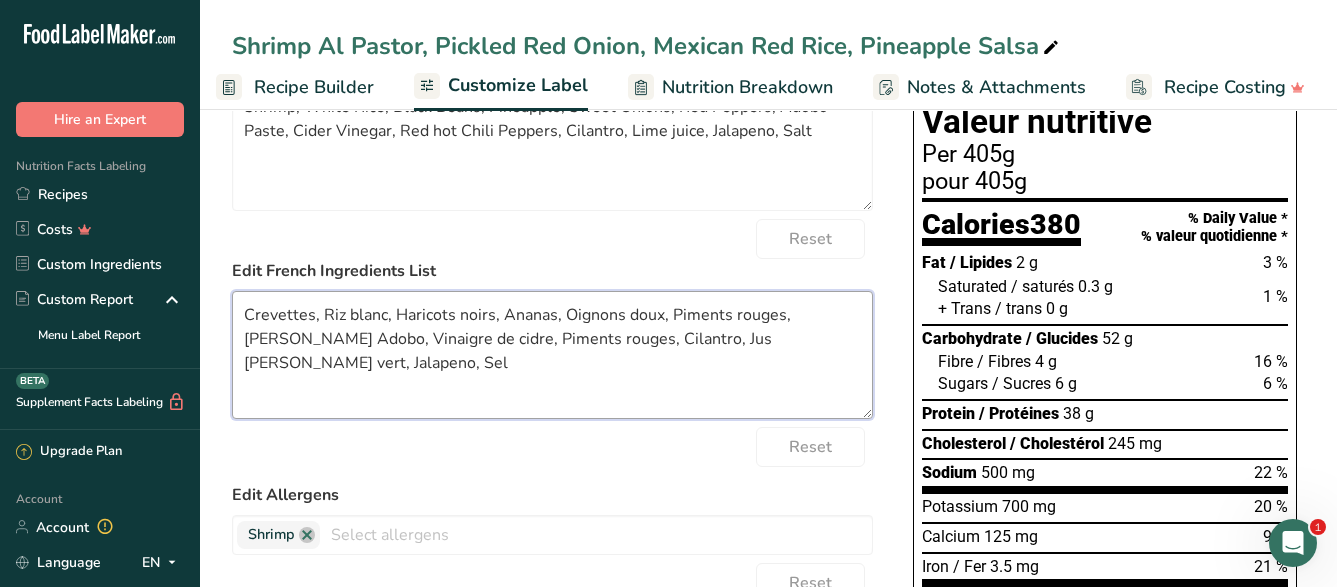 drag, startPoint x: 837, startPoint y: 365, endPoint x: 208, endPoint y: 320, distance: 630.60767 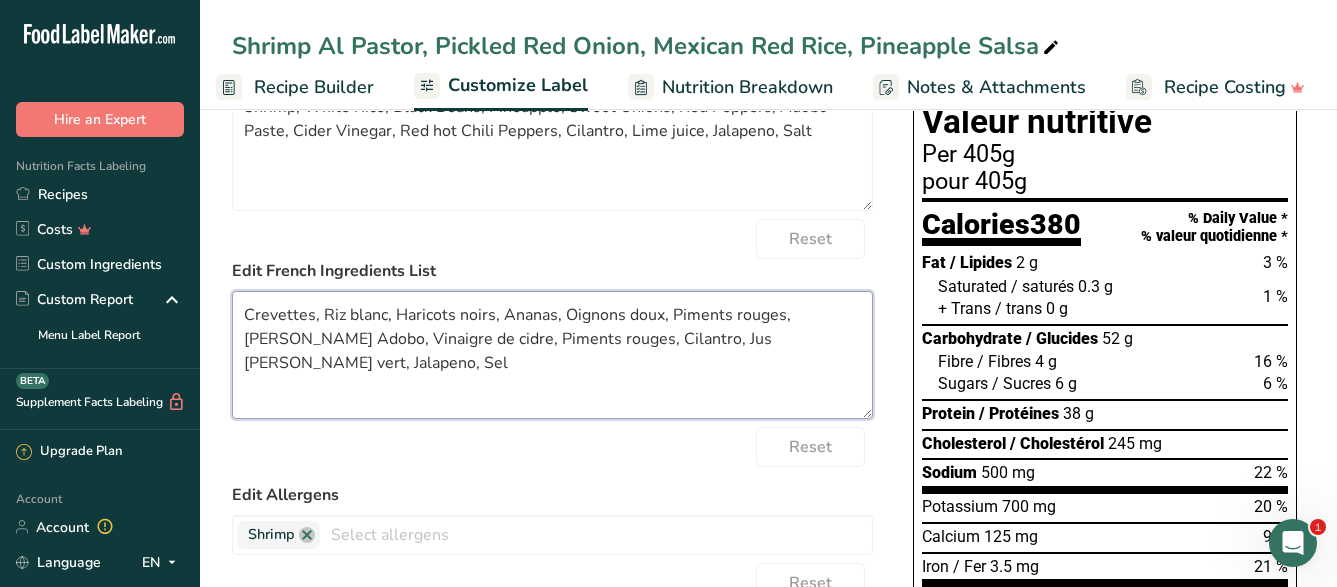 click on "Crevettes, Riz blanc, Haricots noirs, Ananas, Oignons doux, Piments rouges, [PERSON_NAME] Adobo, Vinaigre de cidre, Piments rouges, Cilantro, Jus [PERSON_NAME] vert, Jalapeno, Sel" at bounding box center (552, 355) 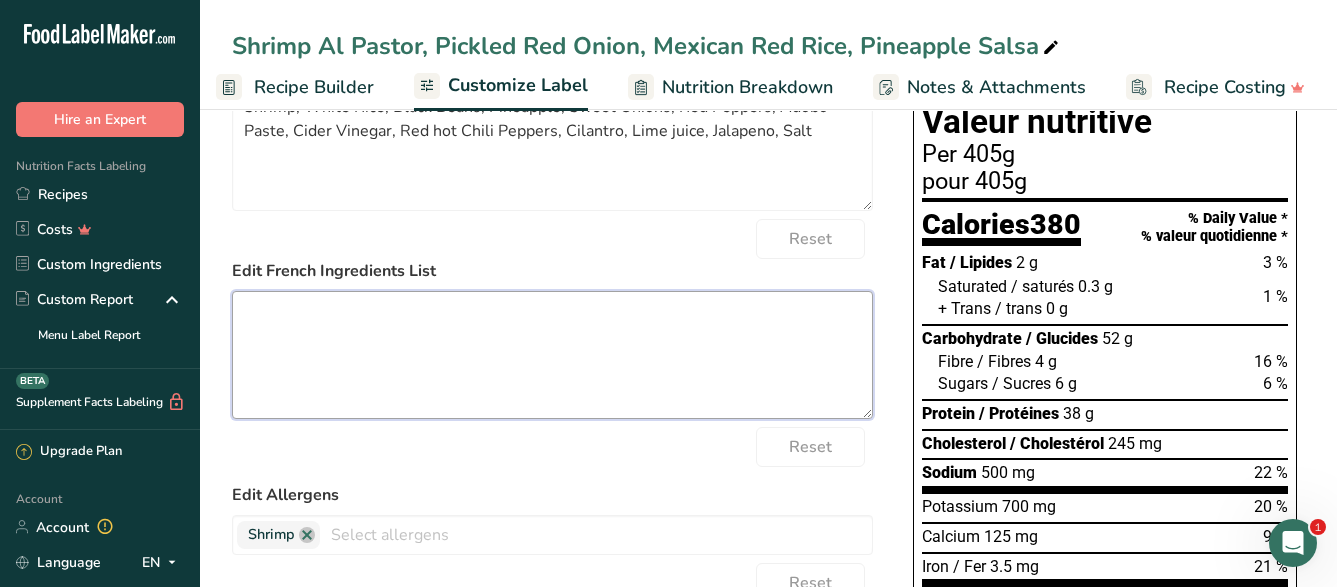 scroll, scrollTop: 0, scrollLeft: 0, axis: both 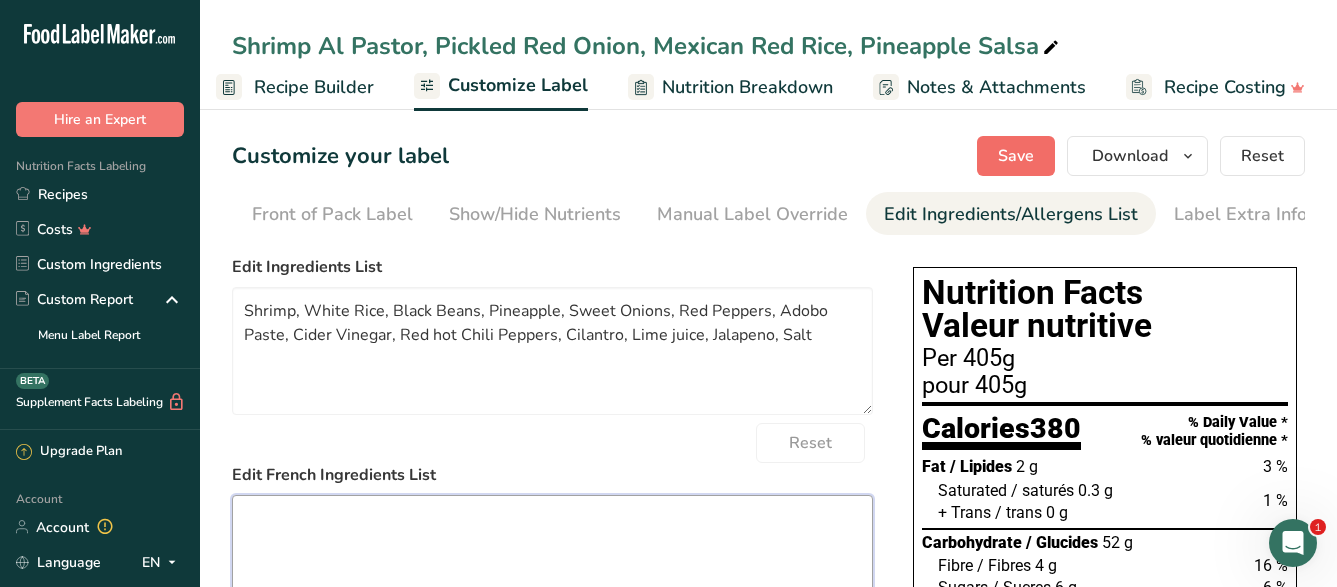type 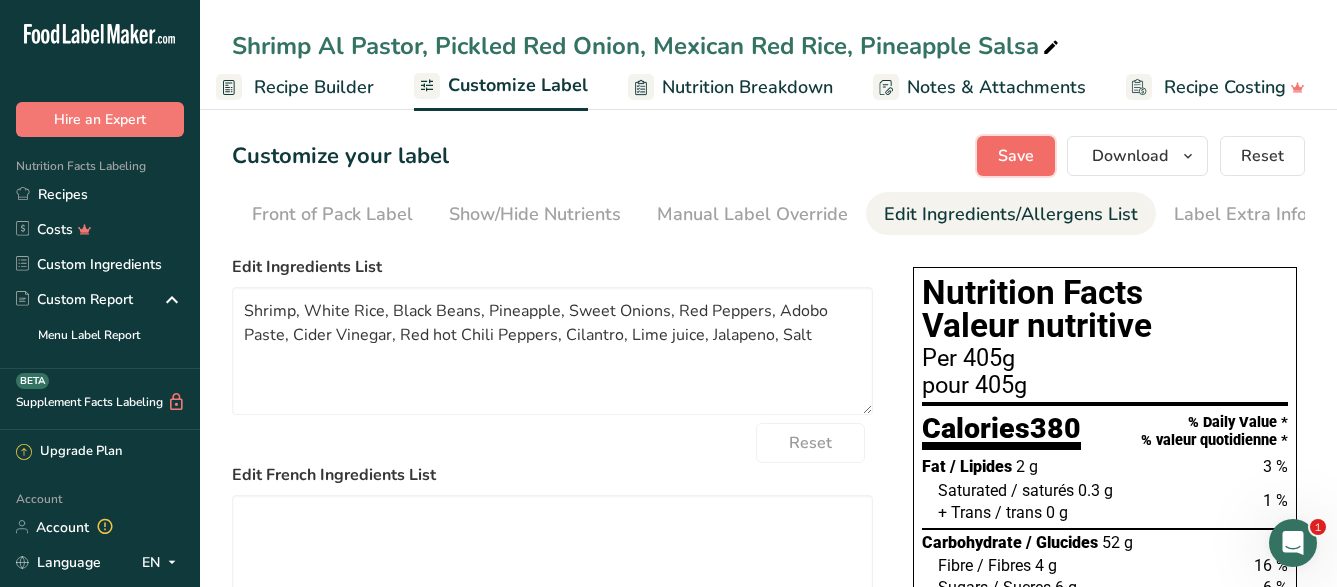 click on "Save" at bounding box center (1016, 156) 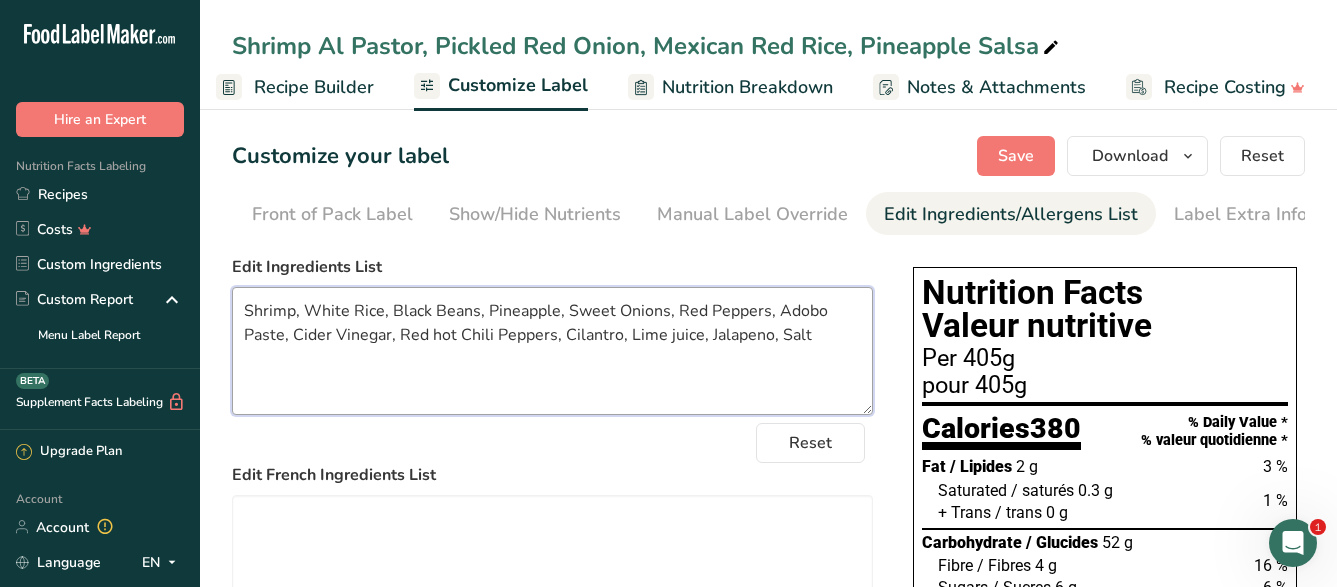 drag, startPoint x: 839, startPoint y: 356, endPoint x: 104, endPoint y: 283, distance: 738.6163 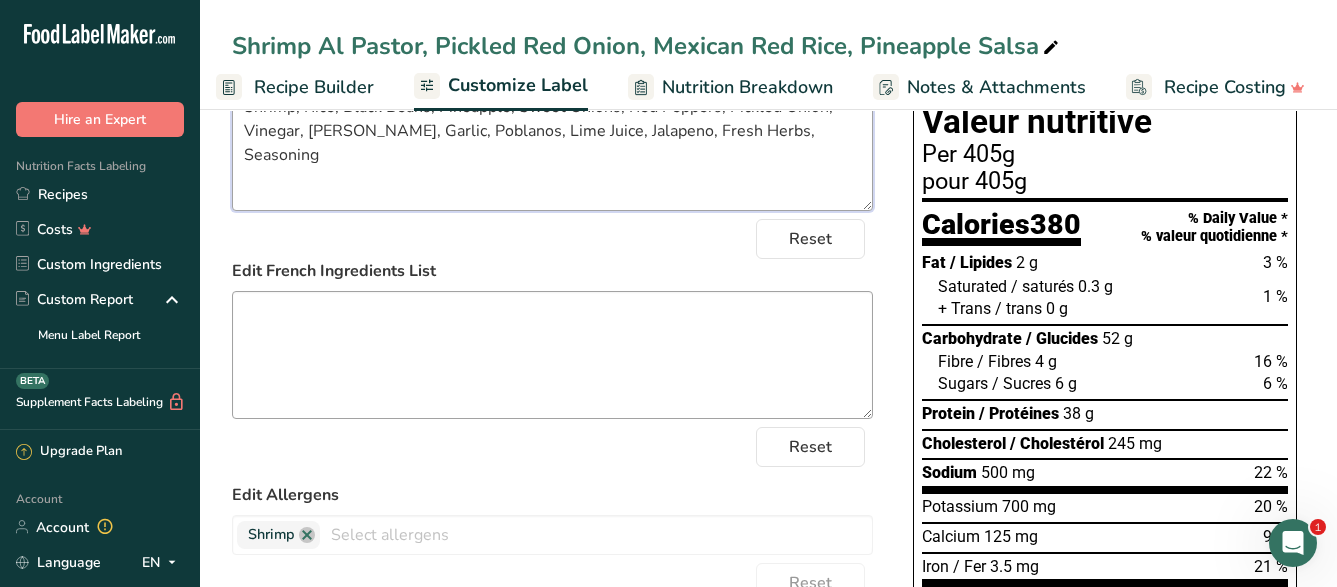 scroll, scrollTop: 0, scrollLeft: 0, axis: both 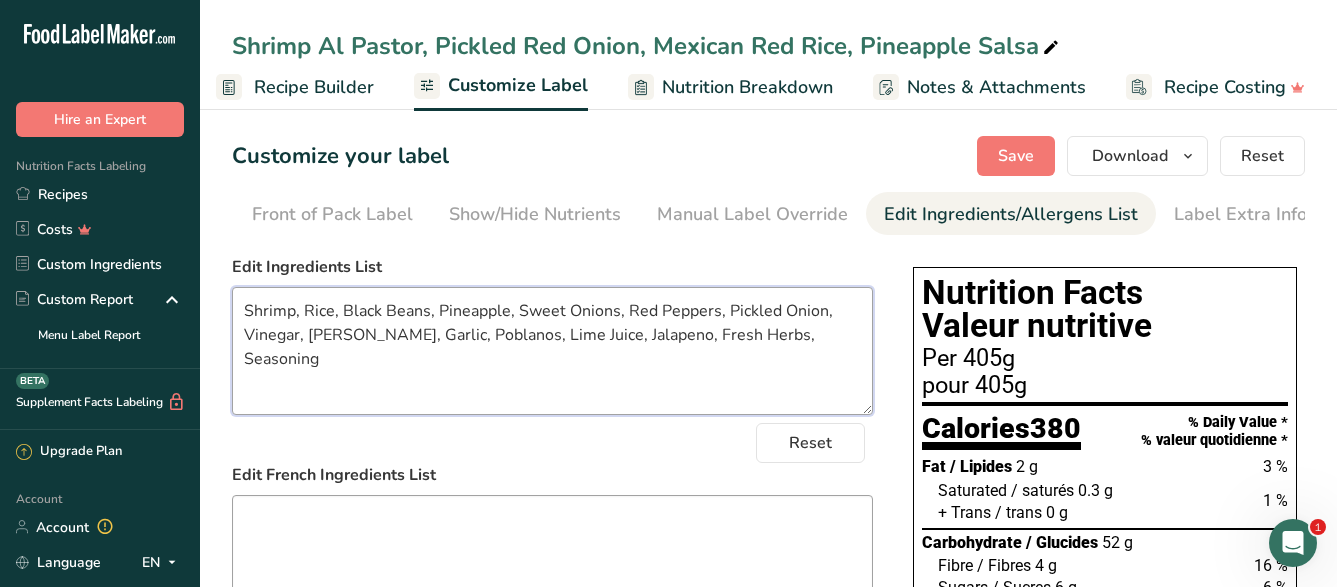 type on "Shrimp, Rice, Black Beans, Pineapple, Sweet Onions, Red Peppers, Pickled Onion, Vinegar, [PERSON_NAME], Garlic, Poblanos, Lime Juice, Jalapeno, Fresh Herbs, Seasoning" 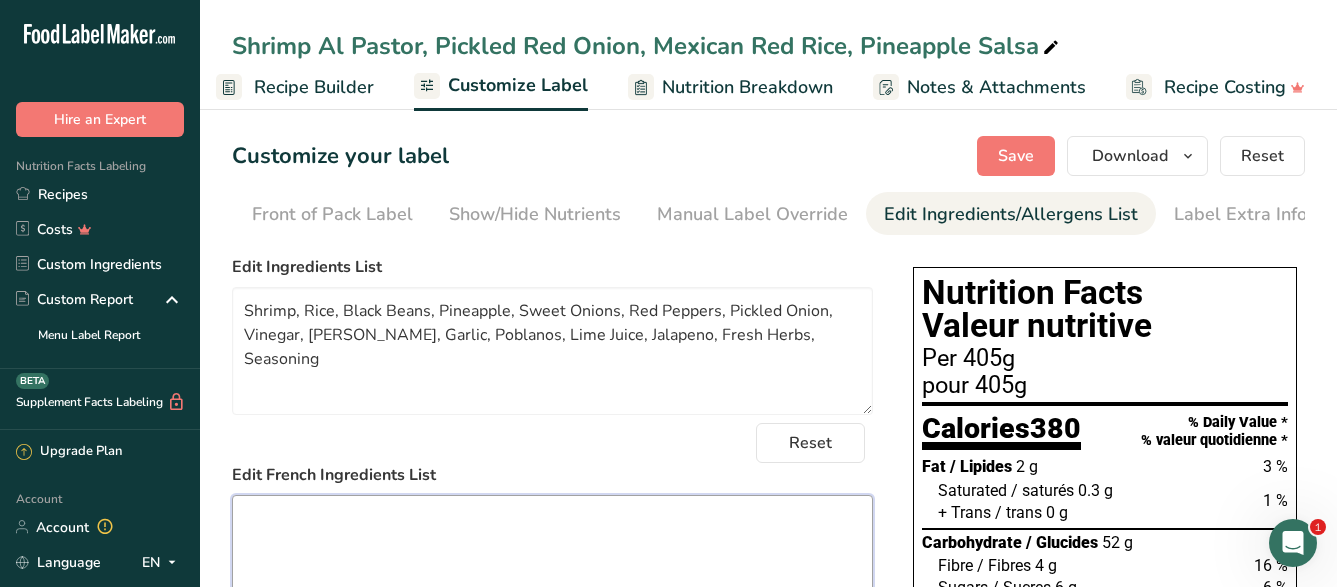 click at bounding box center [552, 559] 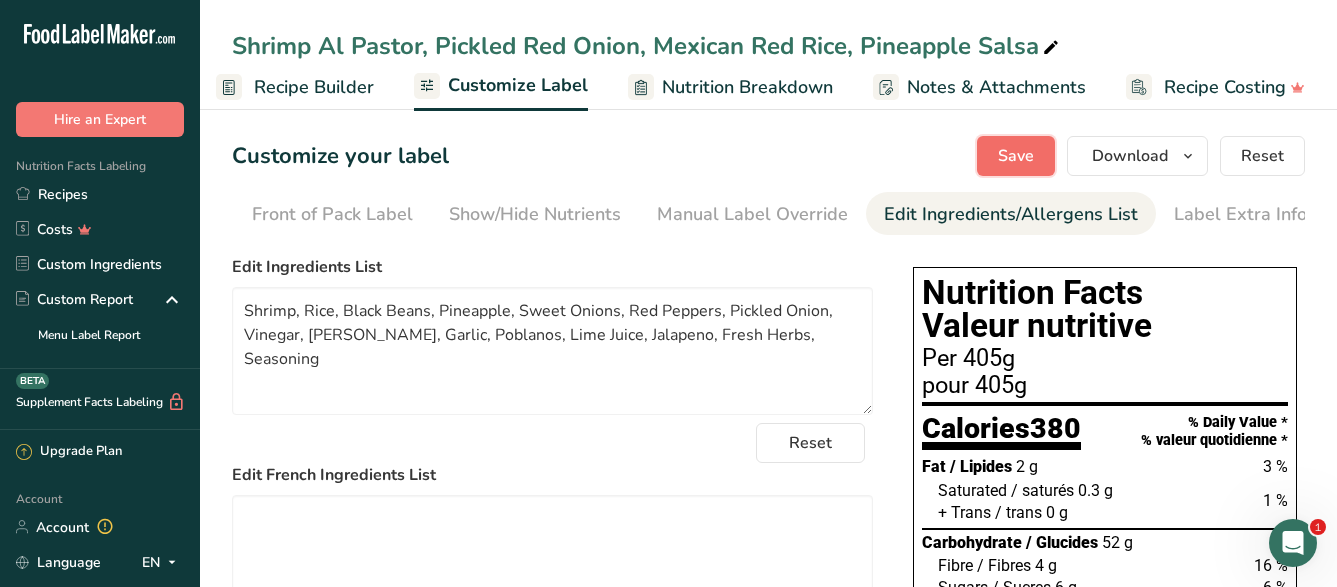 click on "Save" at bounding box center [1016, 156] 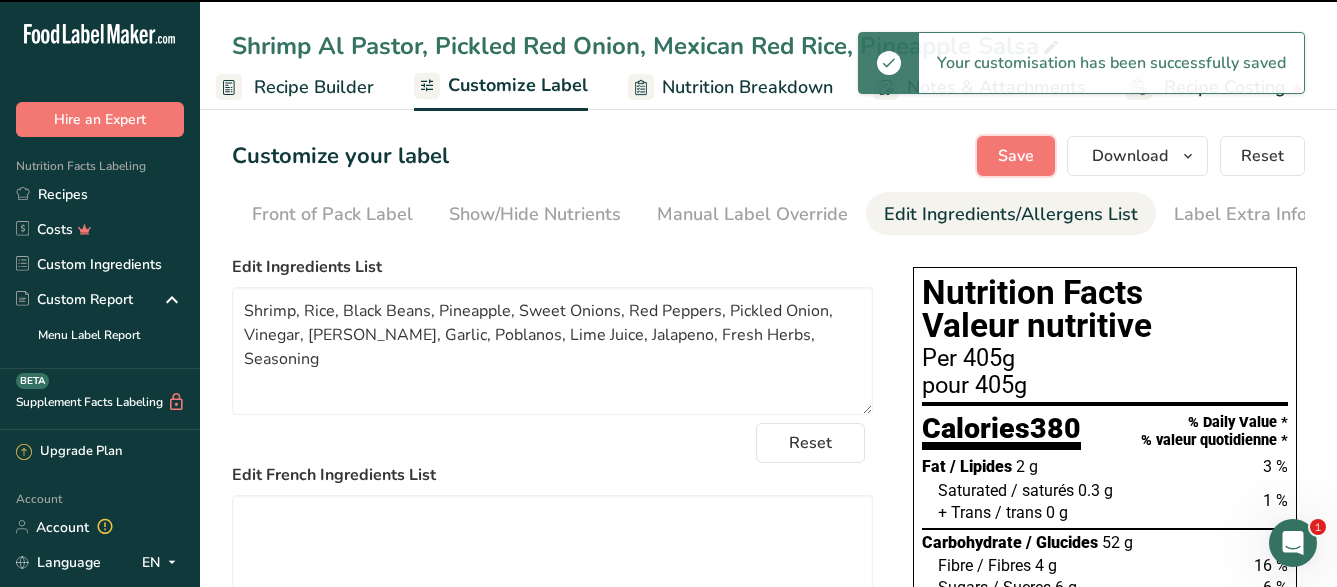 type 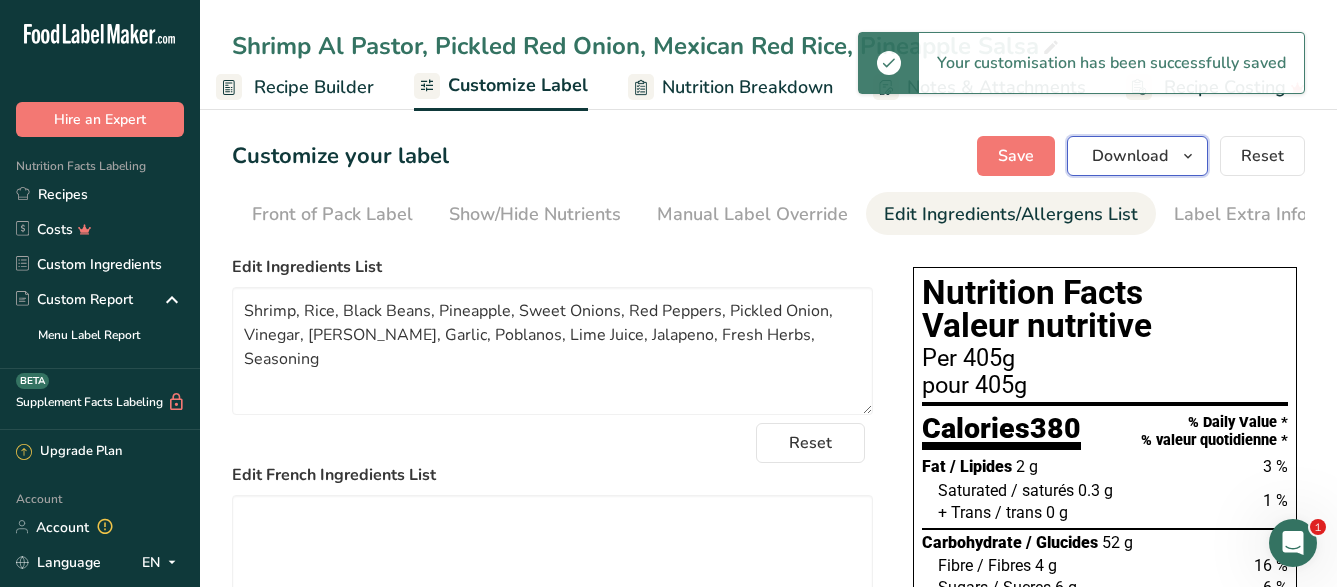 click on "Download" at bounding box center [1130, 156] 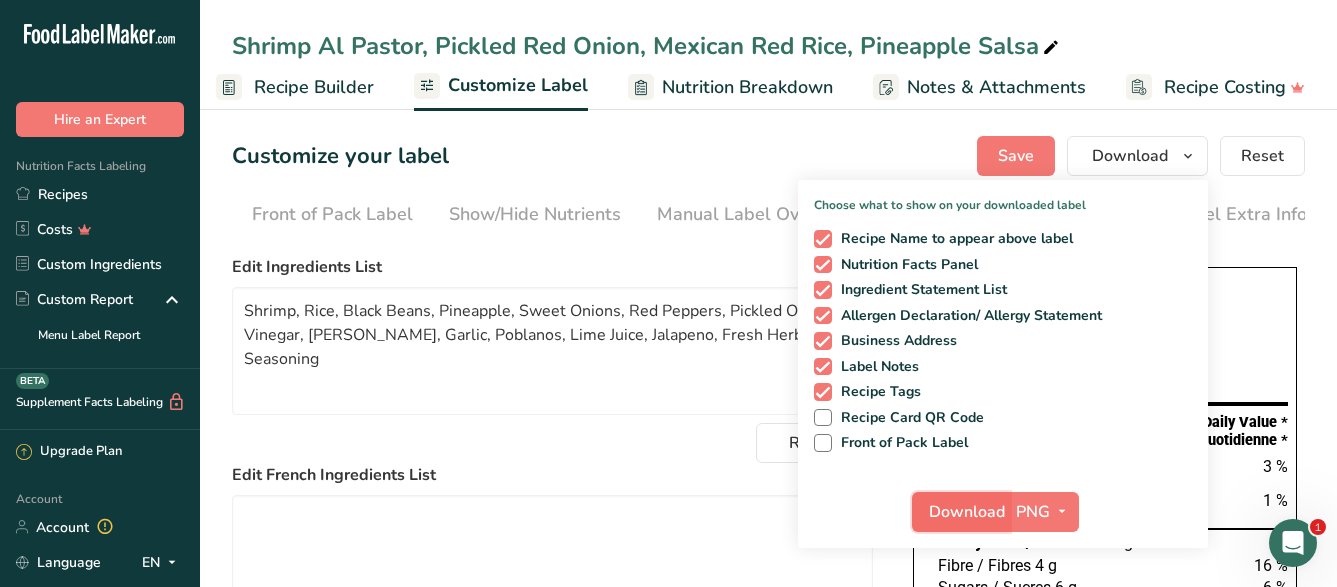 click on "Download" at bounding box center (967, 512) 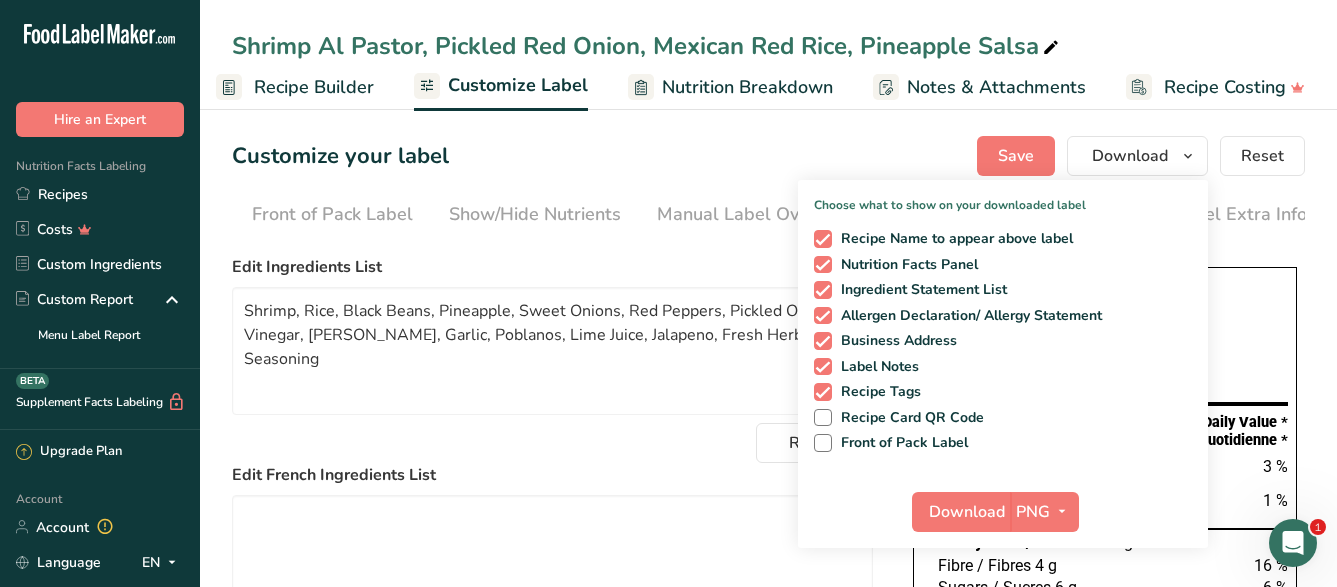 click at bounding box center [1051, 48] 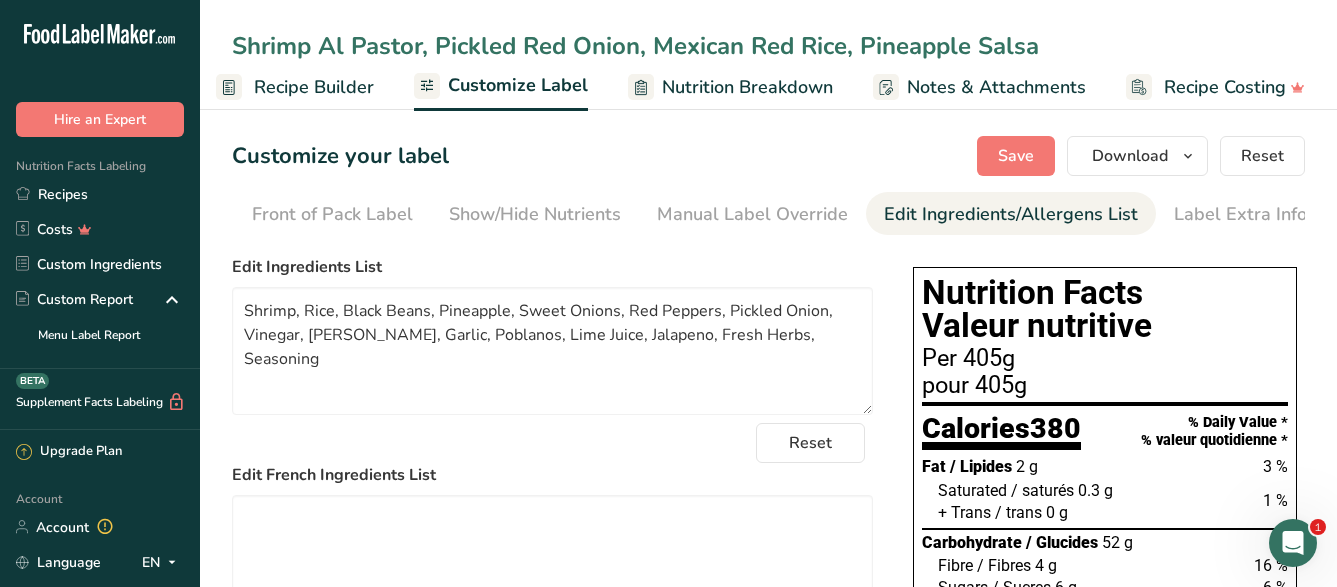 drag, startPoint x: 1040, startPoint y: 49, endPoint x: 224, endPoint y: 21, distance: 816.4802 